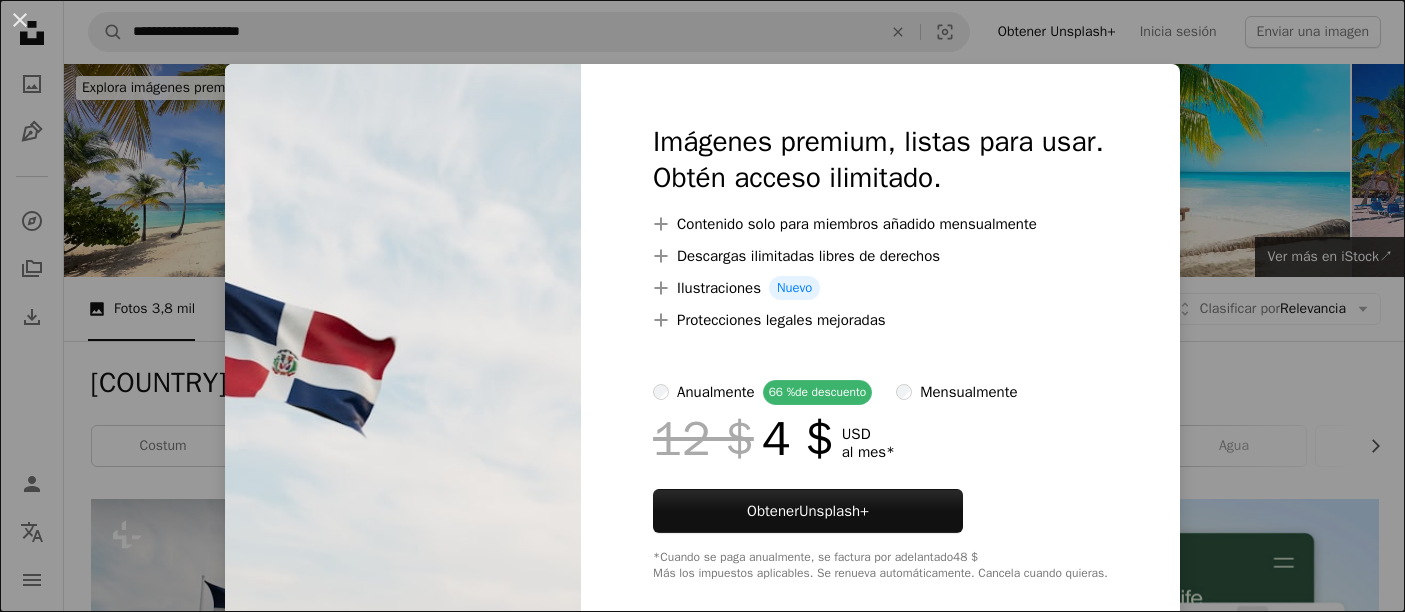 scroll, scrollTop: 444, scrollLeft: 0, axis: vertical 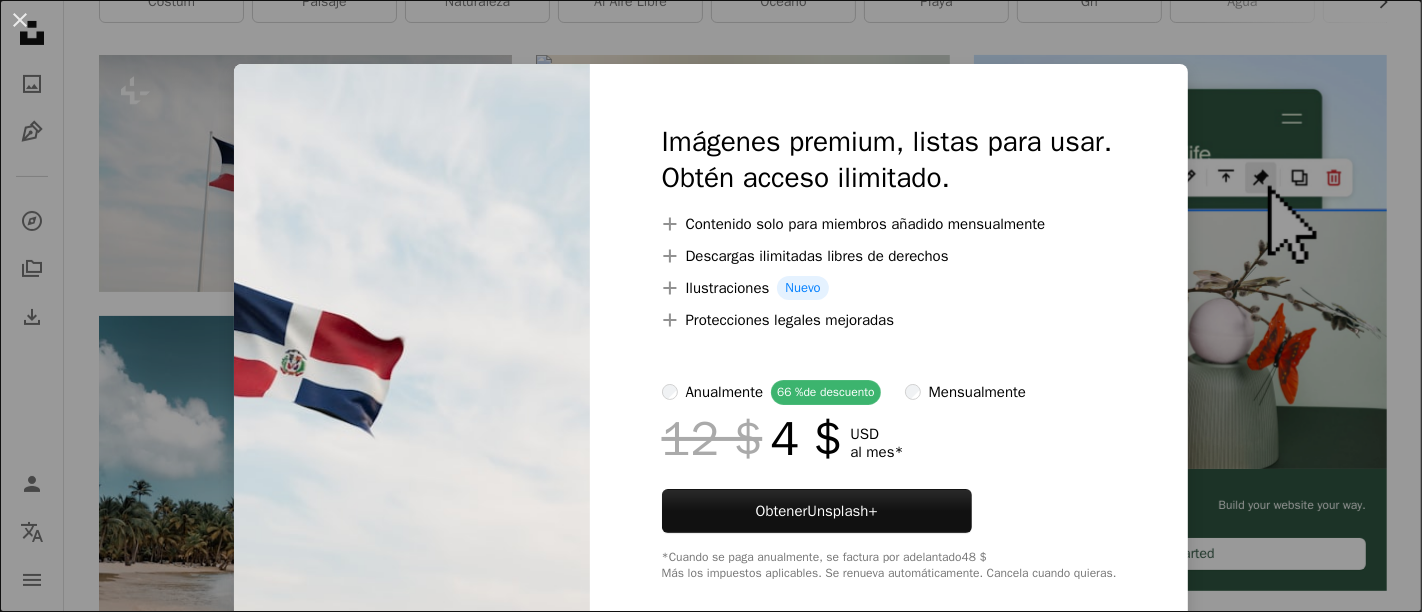 click on "An X shape Imágenes premium, listas para usar. Obtén acceso ilimitado. A plus sign Contenido solo para miembros añadido mensualmente A plus sign Descargas ilimitadas libres de derechos A plus sign Ilustraciones  Nuevo A plus sign Protecciones legales mejoradas anualmente 66 %  de descuento mensualmente 12 $   4 $ USD al mes * Obtener  Unsplash+ *Cuando se paga anualmente, se factura por adelantado  48 $ Más los impuestos aplicables. Se renueva automáticamente. Cancela cuando quieras." at bounding box center [711, 306] 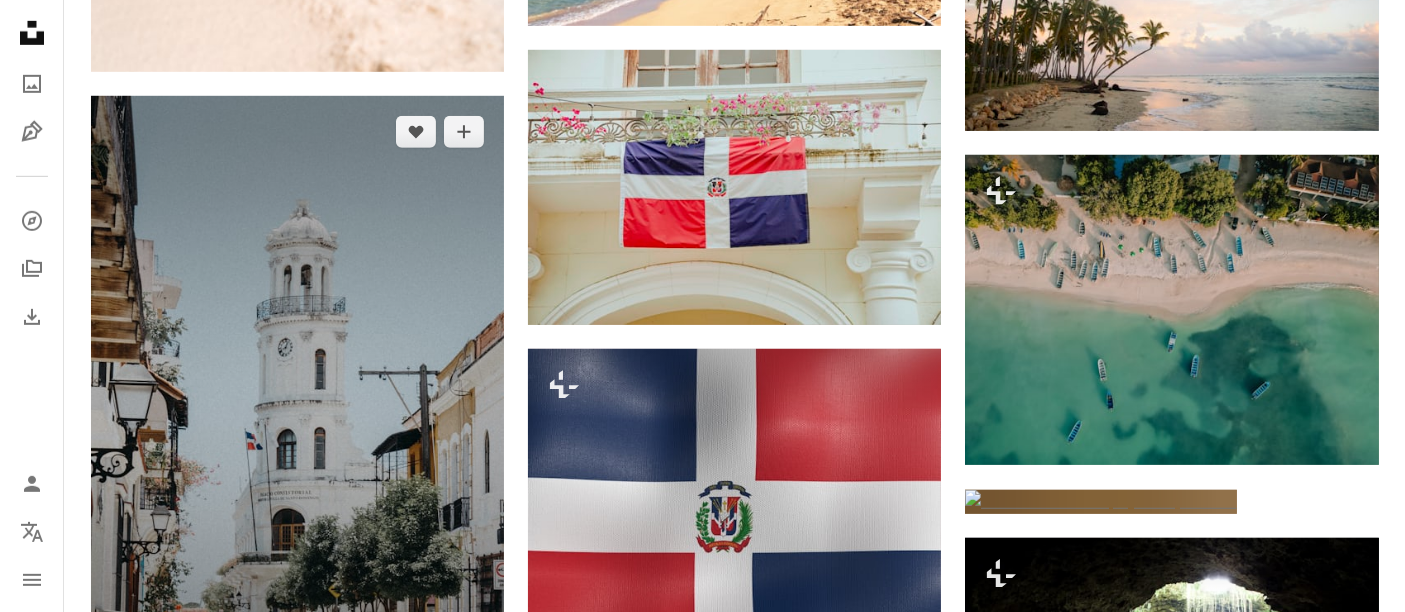 scroll, scrollTop: 1333, scrollLeft: 0, axis: vertical 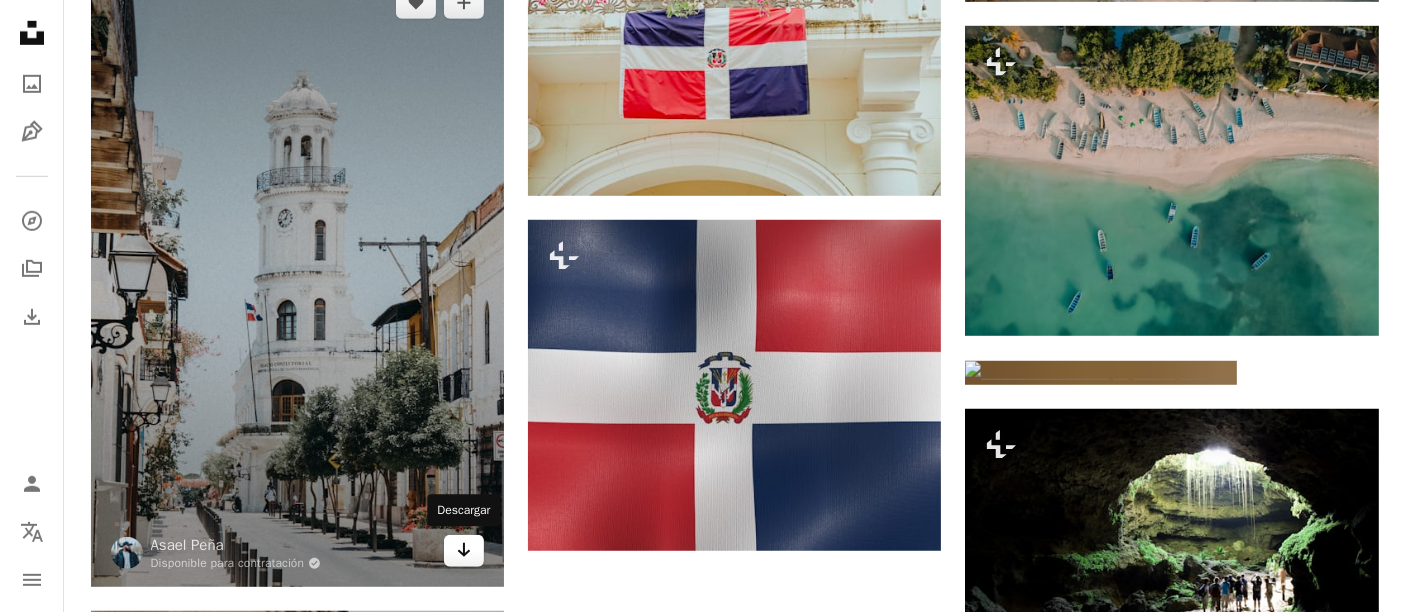 click on "Arrow pointing down" 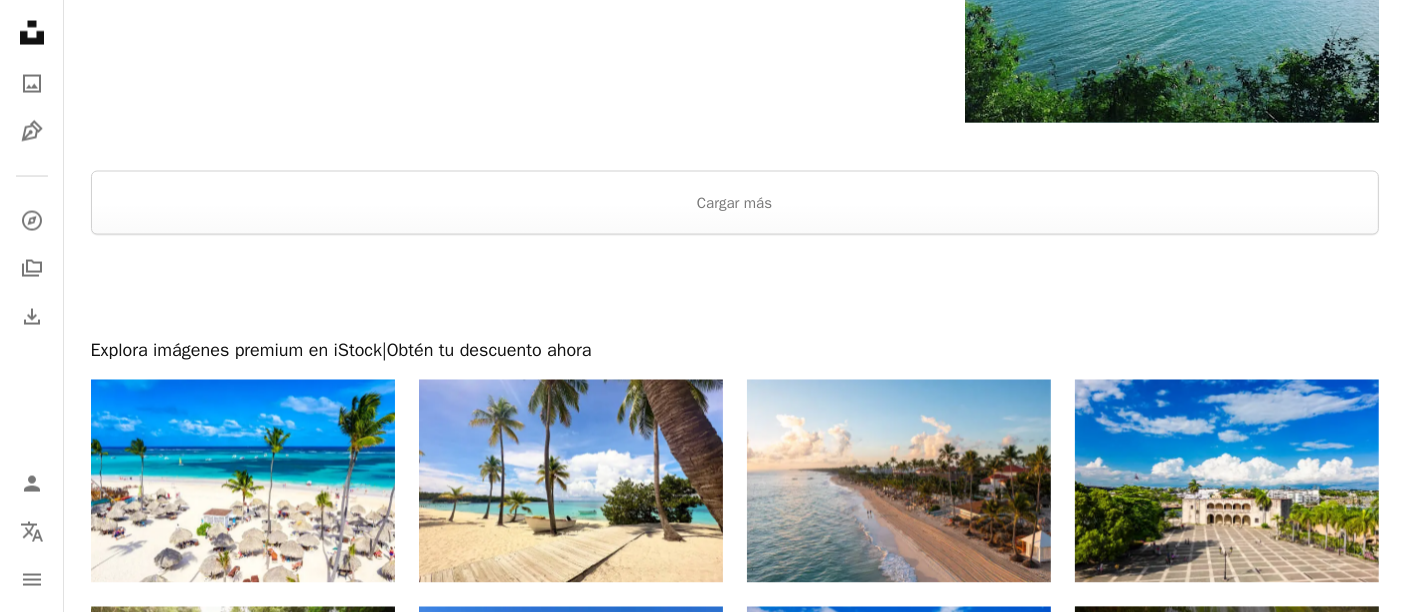 scroll, scrollTop: 3555, scrollLeft: 0, axis: vertical 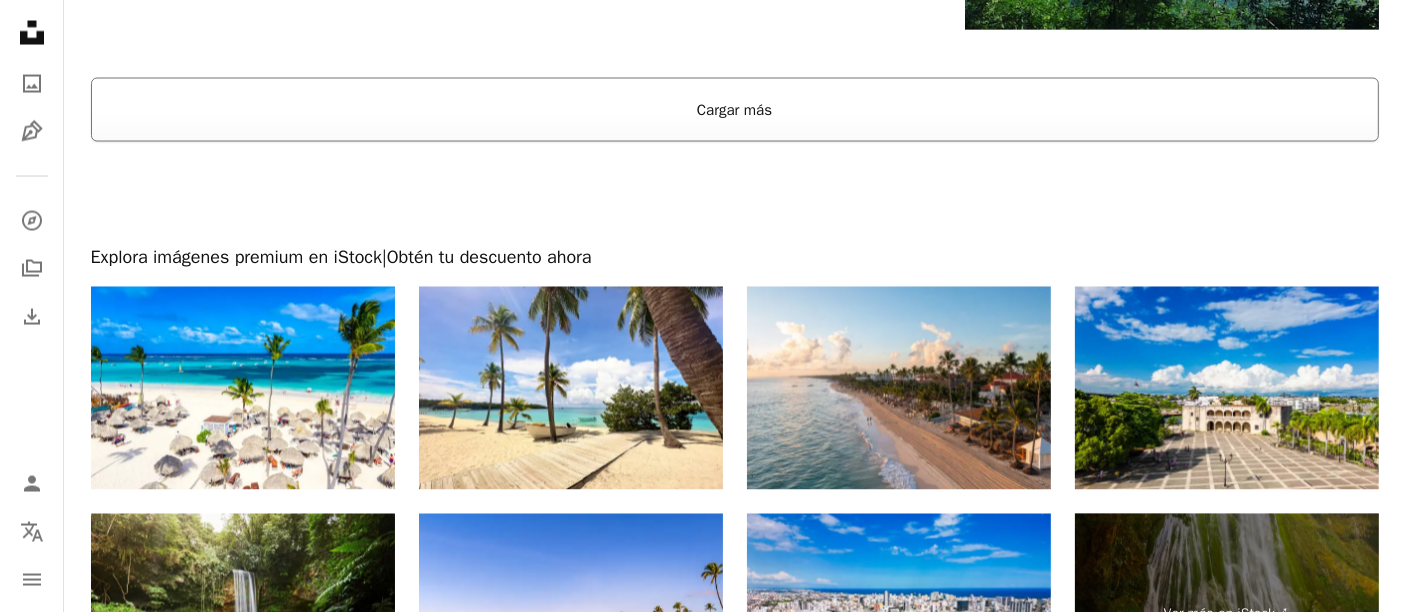 click on "Cargar más" at bounding box center [735, 110] 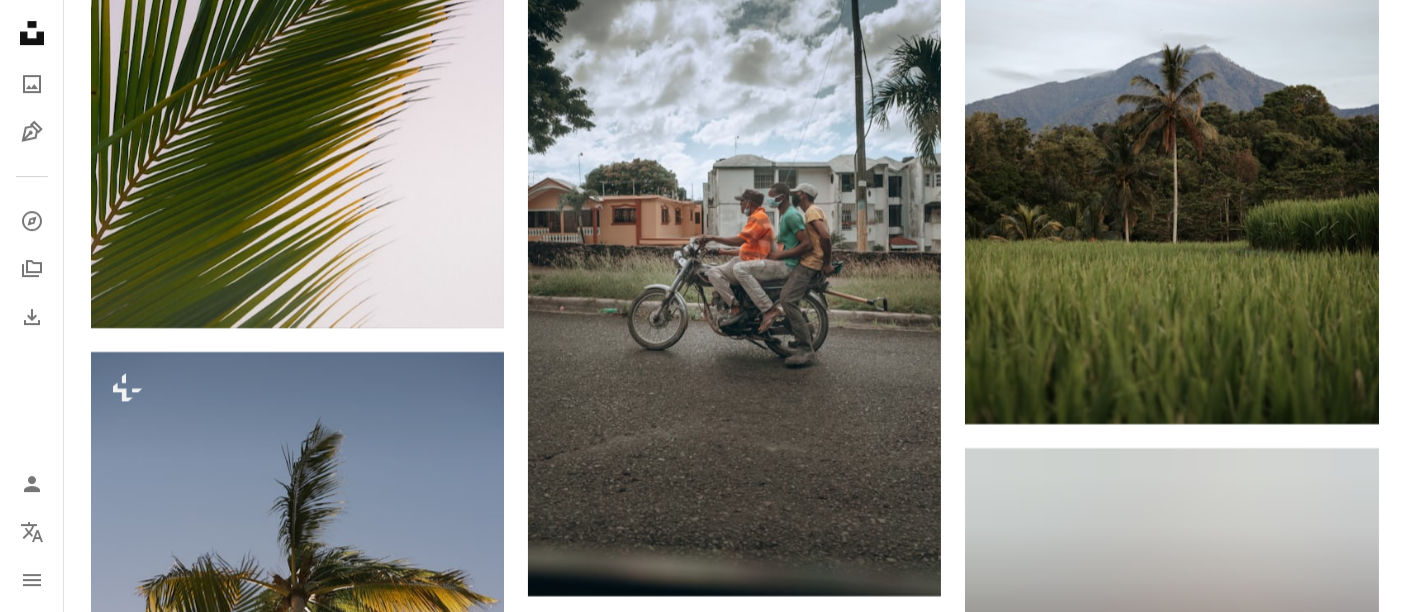 scroll, scrollTop: 6888, scrollLeft: 0, axis: vertical 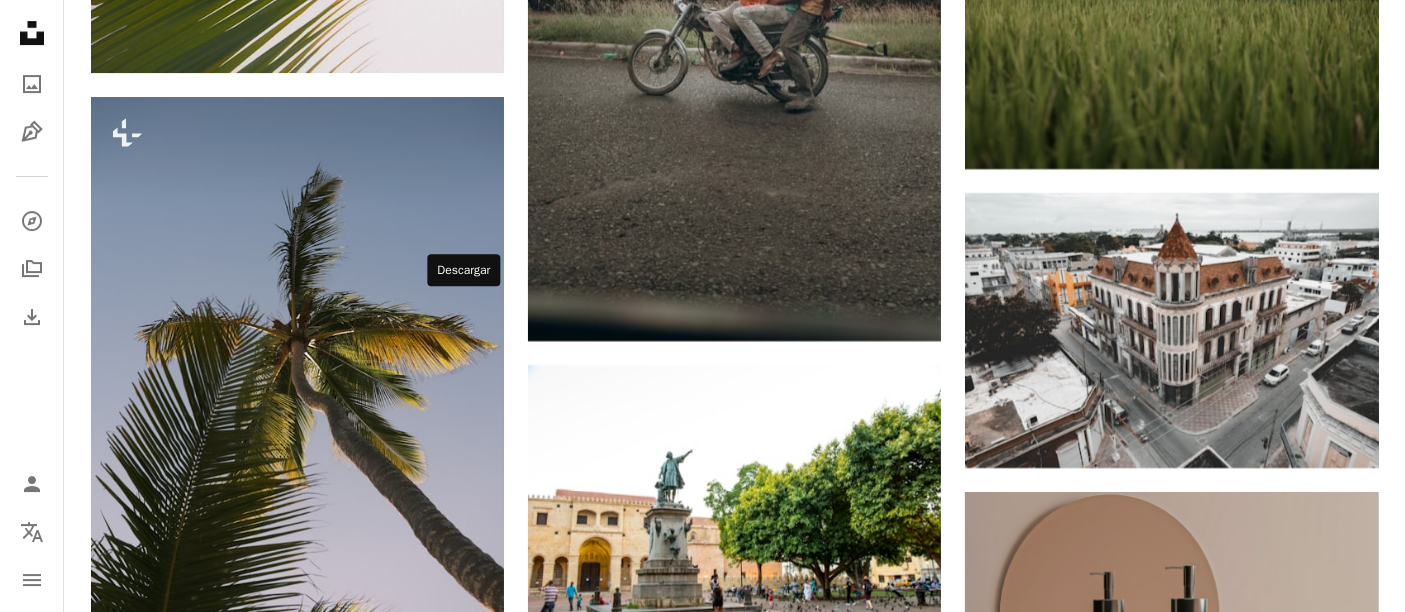 click on "Arrow pointing down" 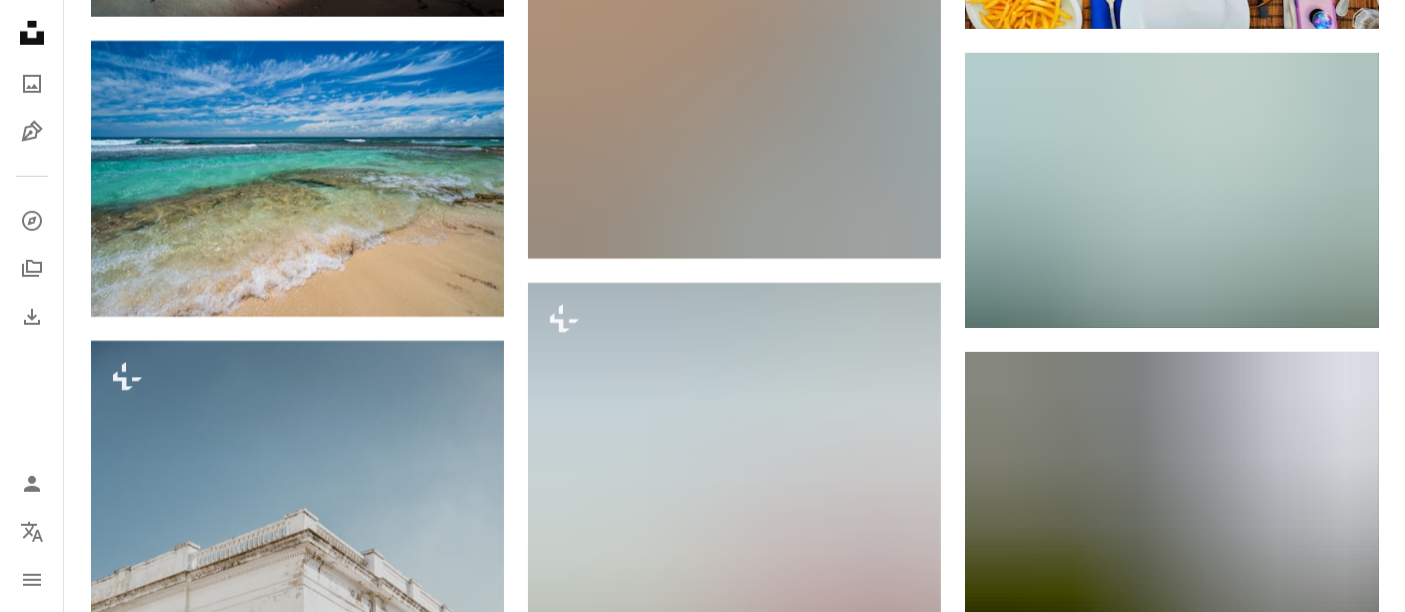 scroll, scrollTop: 9222, scrollLeft: 0, axis: vertical 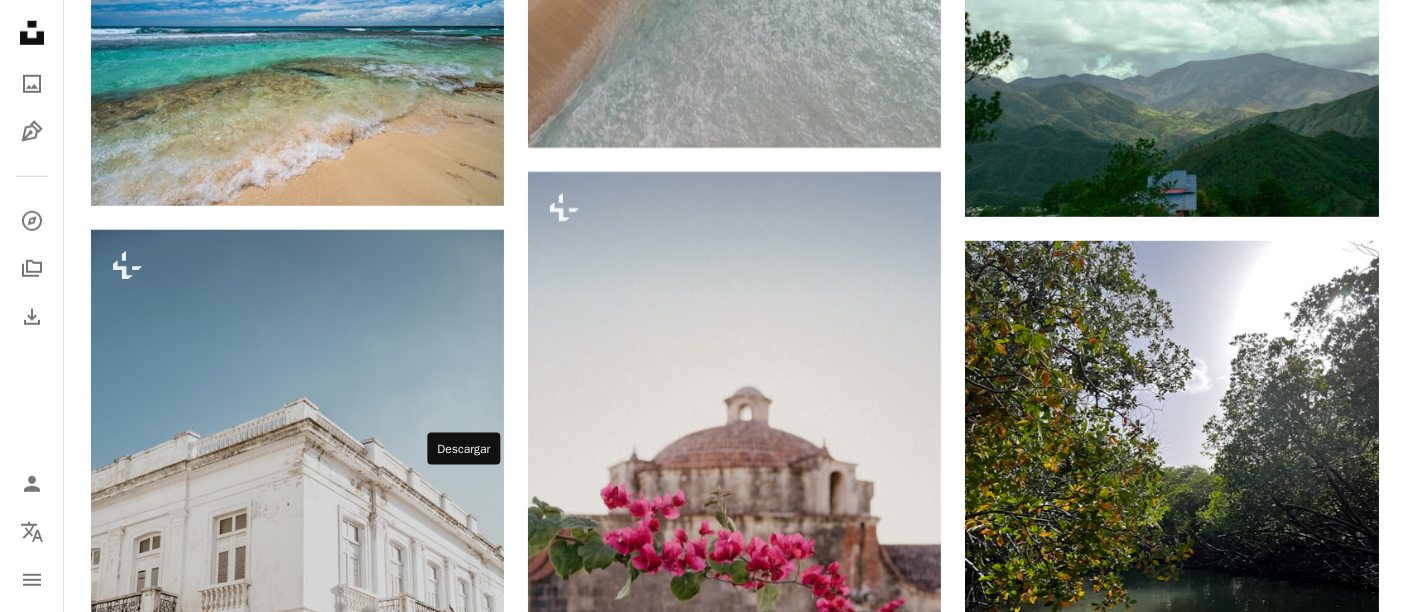 click on "Arrow pointing down" 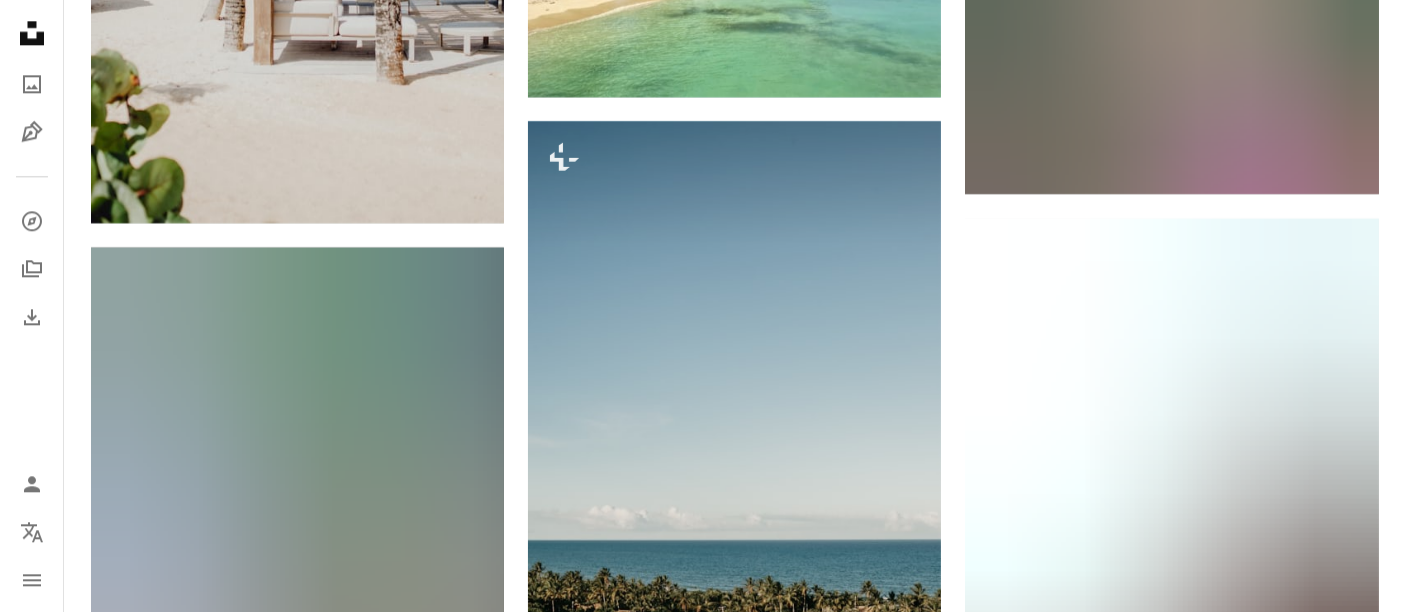 scroll, scrollTop: 20444, scrollLeft: 0, axis: vertical 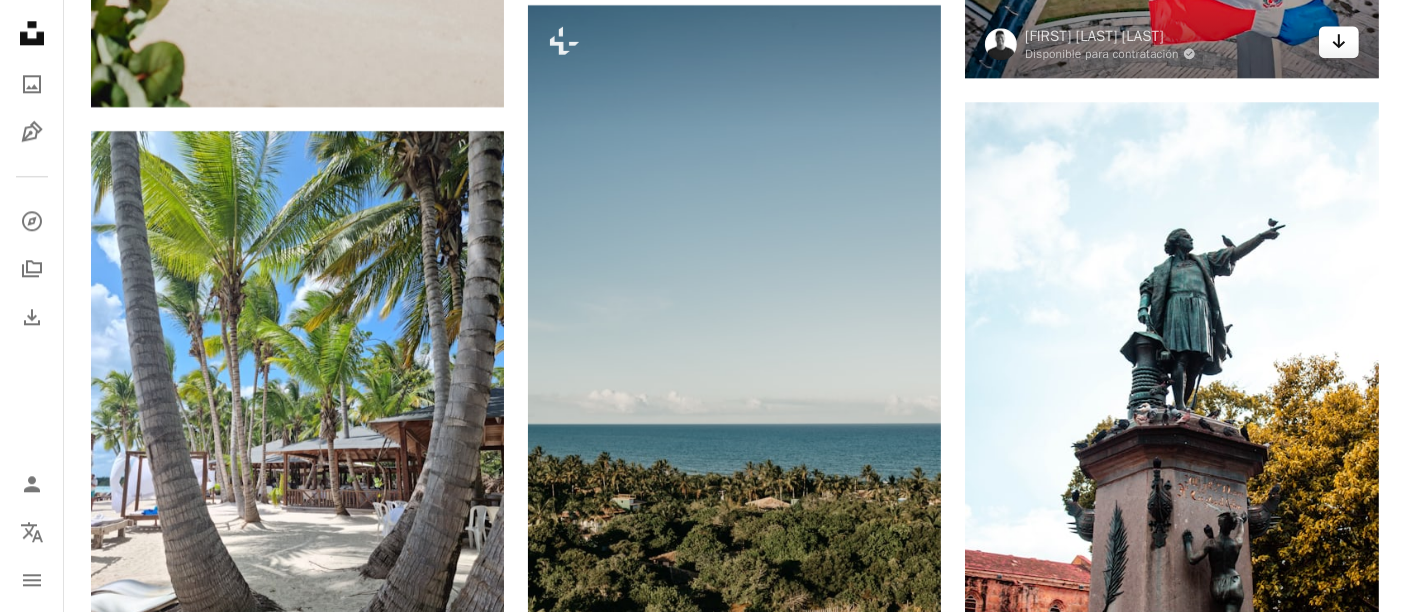 click on "Arrow pointing down" at bounding box center [1339, 42] 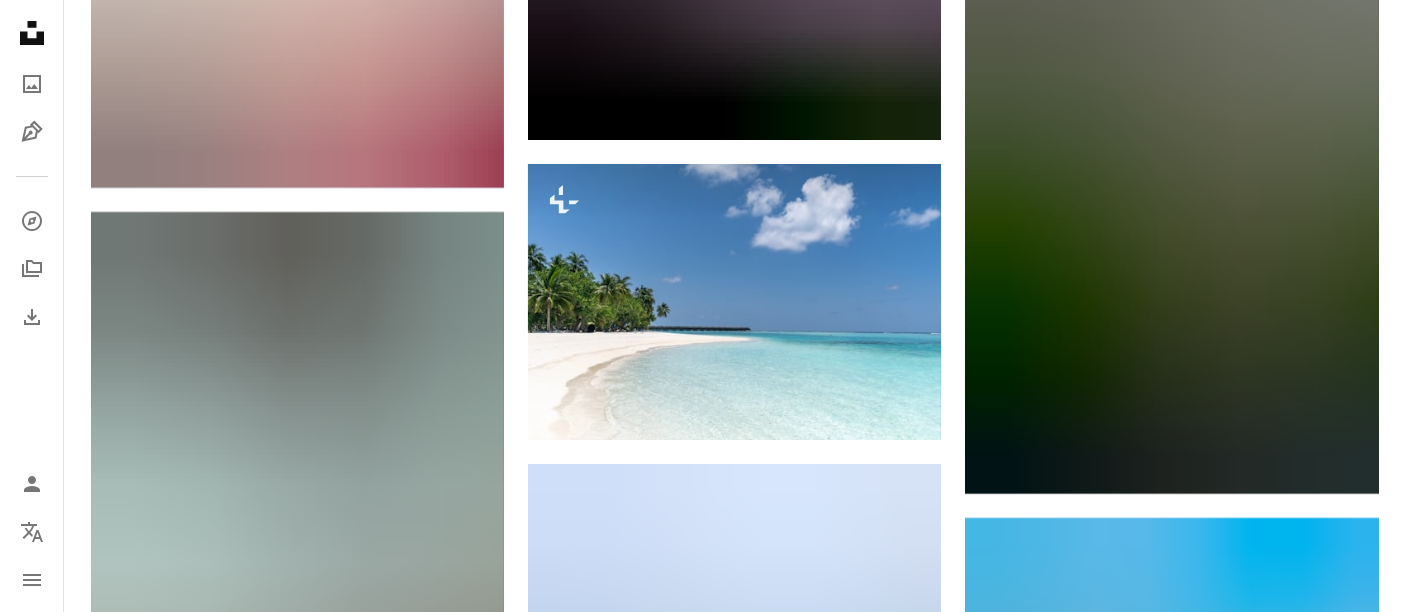 scroll, scrollTop: 68222, scrollLeft: 0, axis: vertical 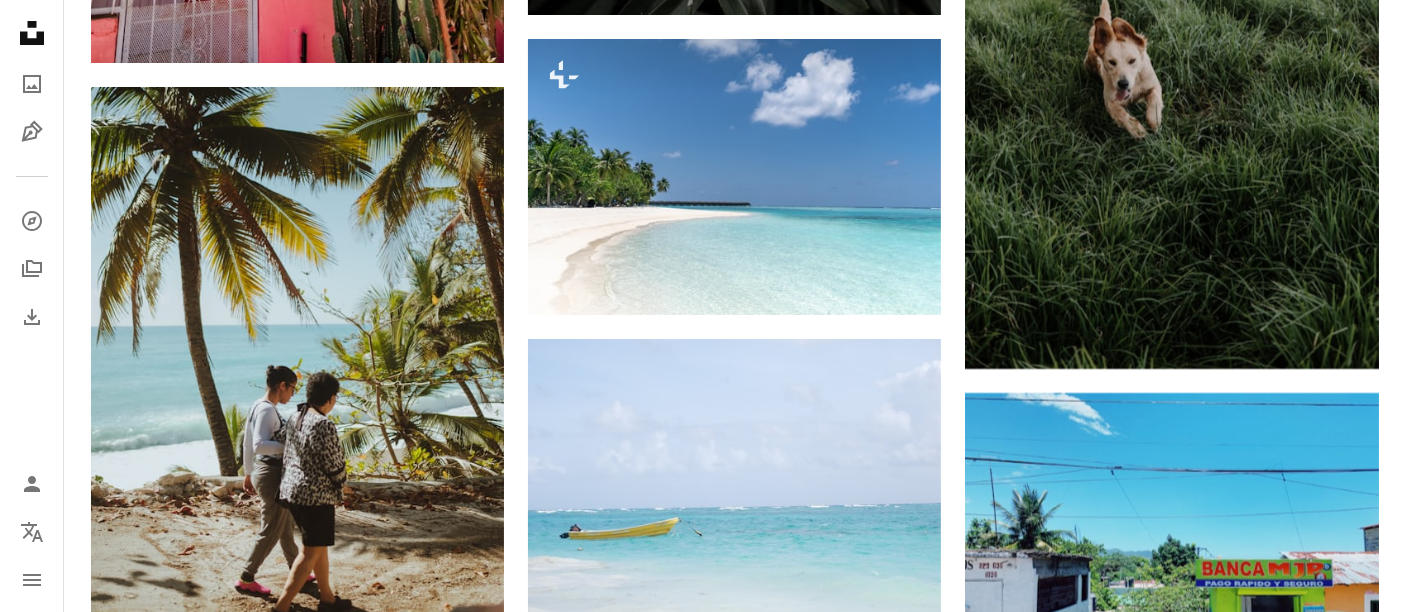 click on "Arrow pointing down" at bounding box center (464, -617) 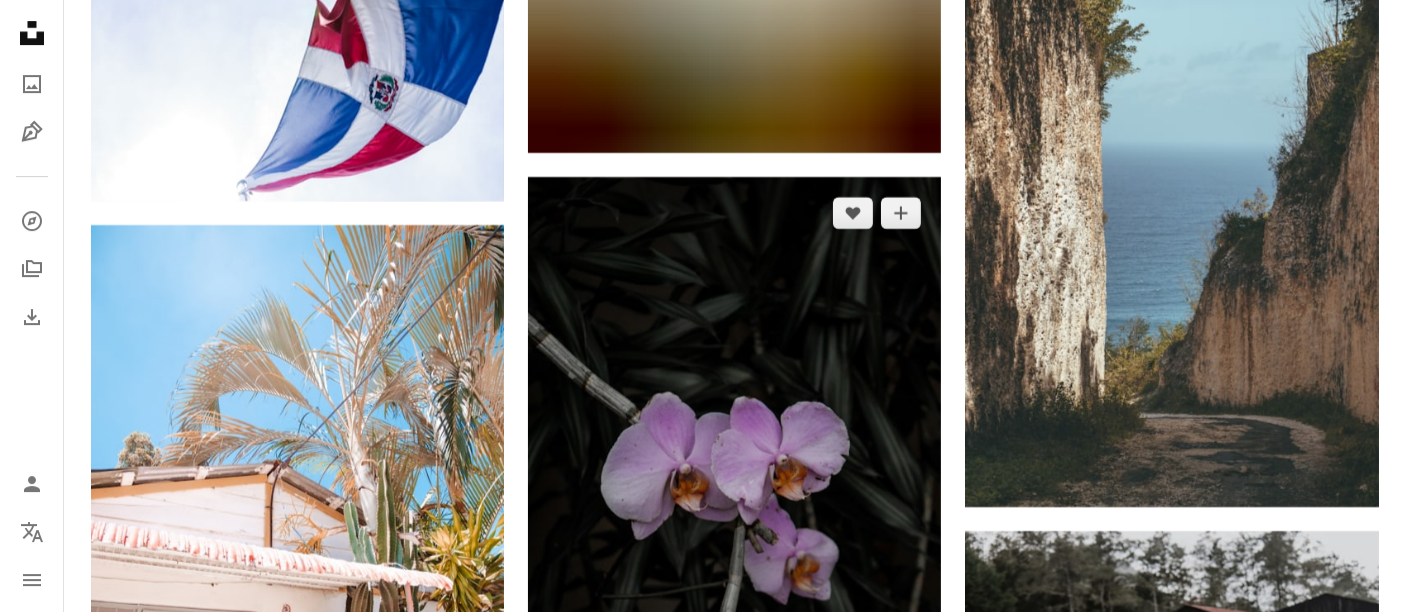 scroll, scrollTop: 68000, scrollLeft: 0, axis: vertical 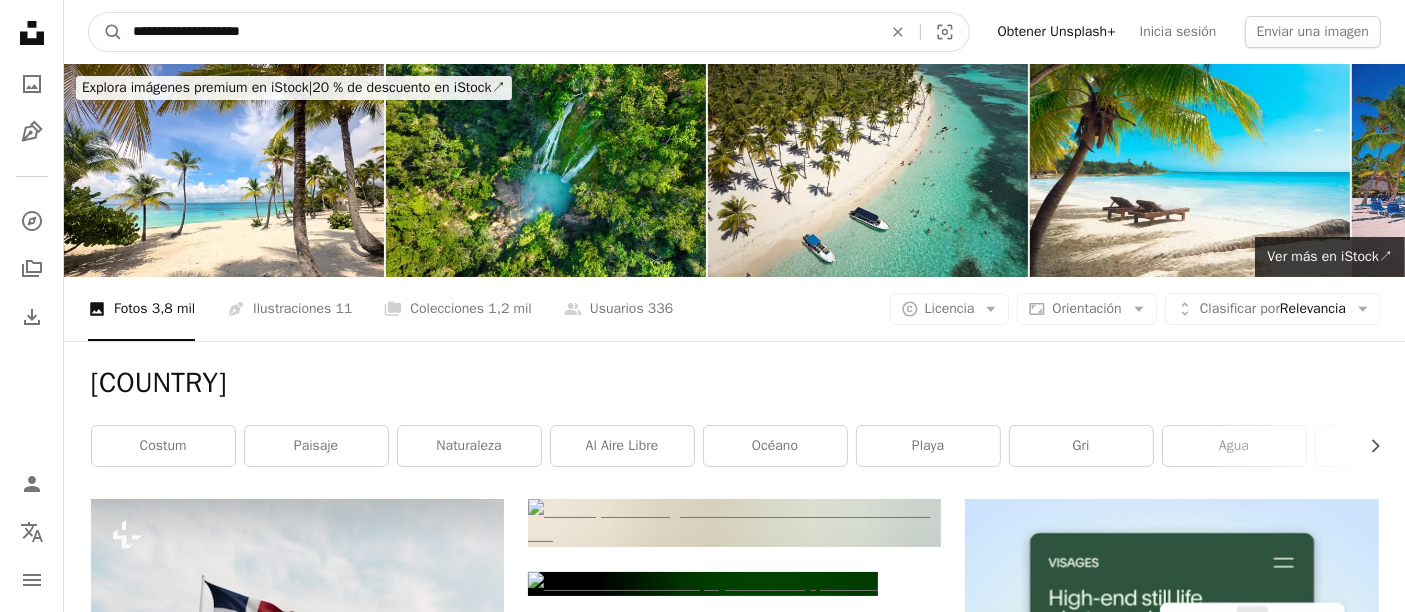 click on "**********" at bounding box center [499, 32] 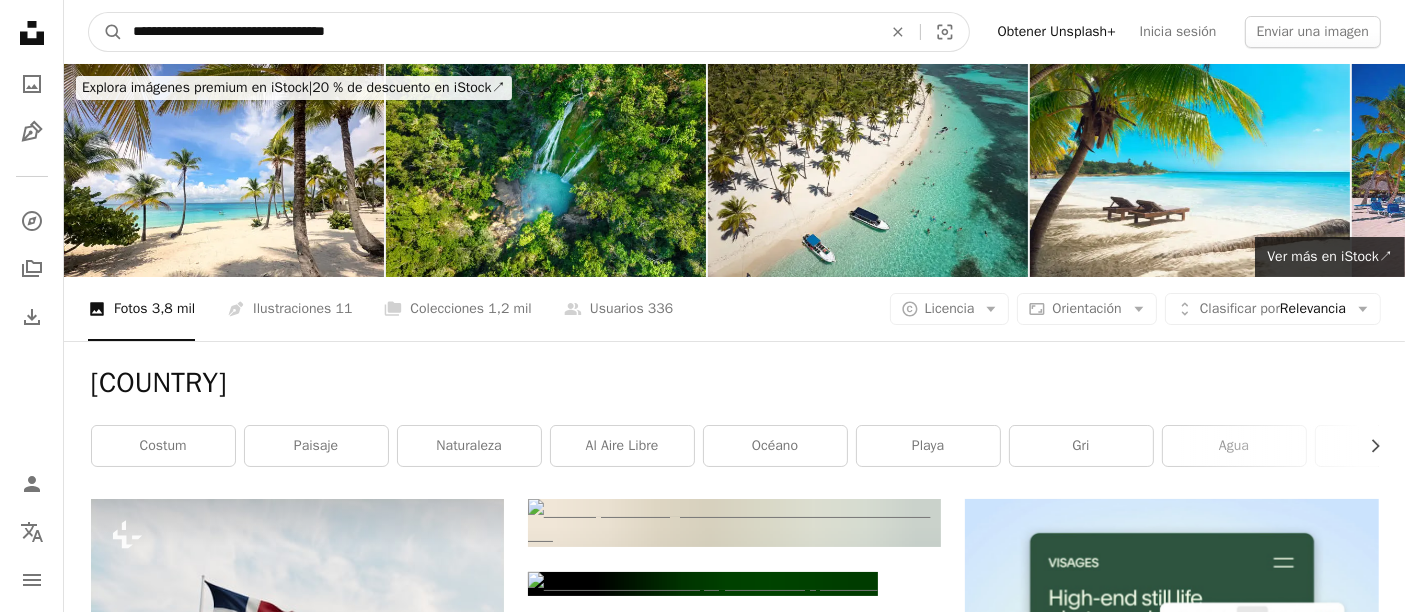 type on "**********" 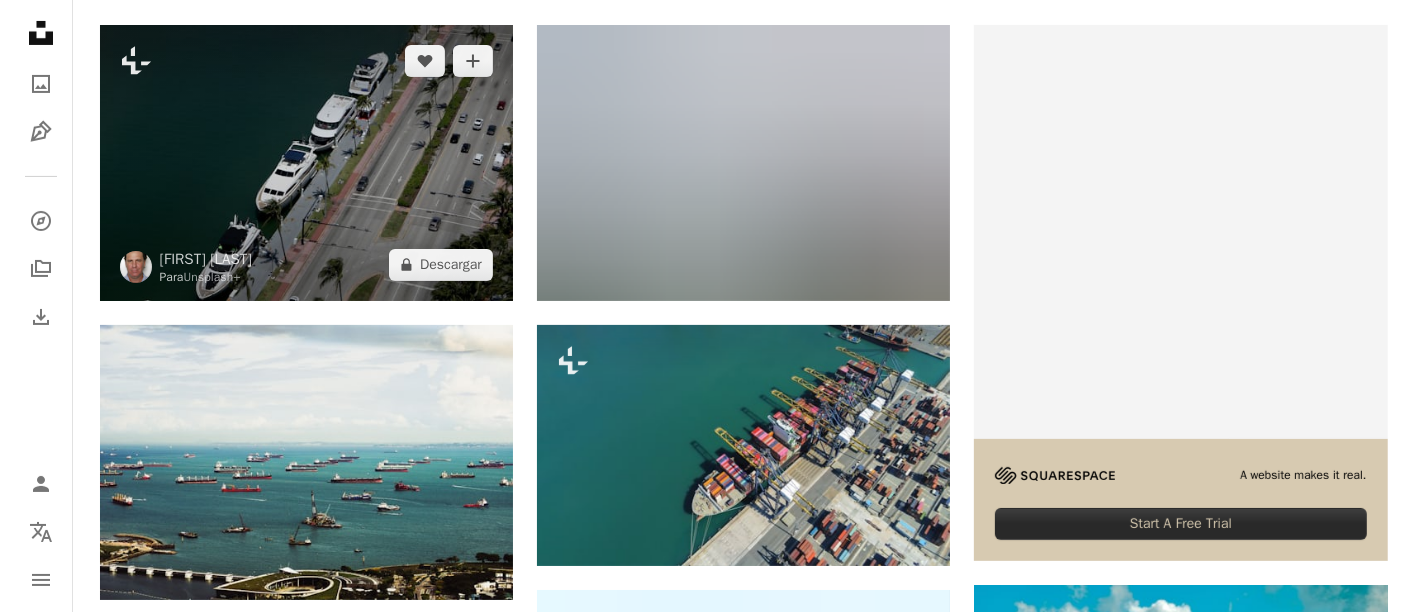 scroll, scrollTop: 555, scrollLeft: 0, axis: vertical 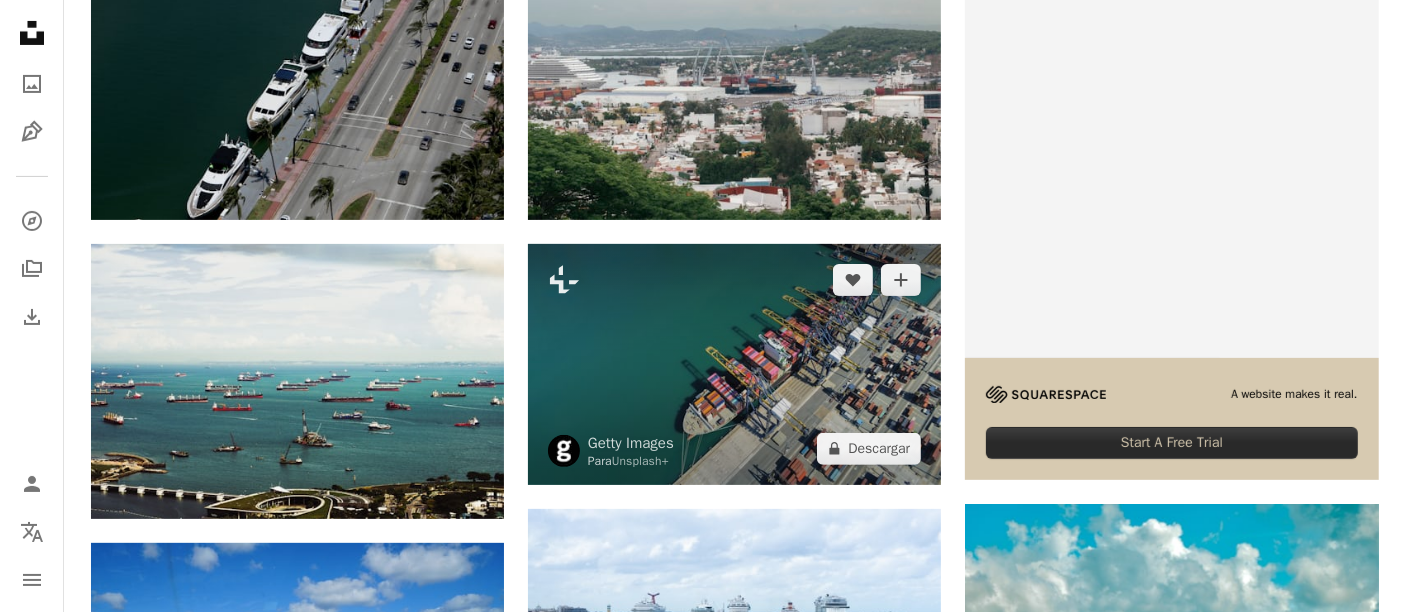 click at bounding box center (734, 364) 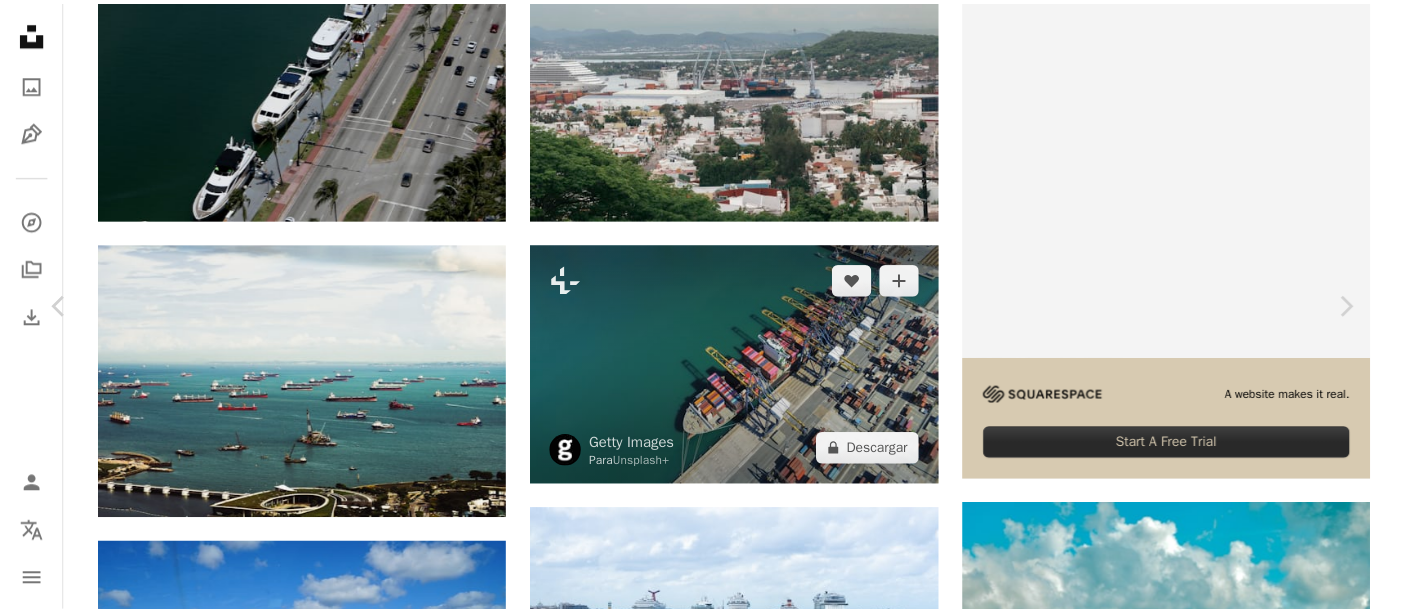 scroll, scrollTop: 0, scrollLeft: 0, axis: both 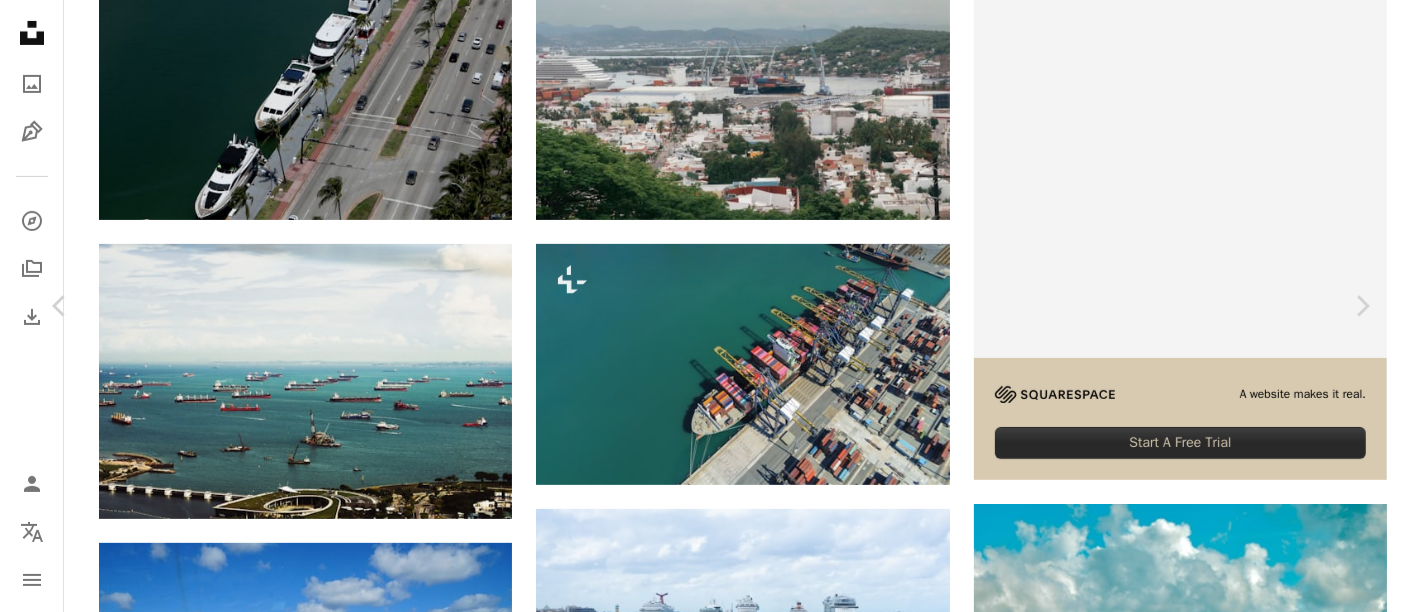 click on "An X shape Chevron left Chevron right Getty Images Para Unsplash+ A heart A plus sign A lock Descargar Zoom in A forward-right arrow Compartir More Actions Calendar outlined Publicado el 30 de agosto de 2022 Safety Con la Licencia Unsplash+ negocio mar fotografía Tailandia camión transporte industria global cadena de suministro contenedor horizontal vaso carga puerto tecnología inalámbrica contenedor de carga entregando Transporte de carga embarcación náutica Imágenes de Creative Commons Imágenes relacionadas Plus sign for Unsplash+ A heart A plus sign Getty Images Para Unsplash+ A lock Descargar Plus sign for Unsplash+ A heart A plus sign Getty Images Para Unsplash+ A lock Descargar Plus sign for Unsplash+ A heart A plus sign Getty Images Para Unsplash+ A lock Descargar Plus sign for Unsplash+ A heart A plus sign Getty Images Para Unsplash+ A lock Descargar Plus sign for Unsplash+ A heart A plus sign" at bounding box center [711, 3637] 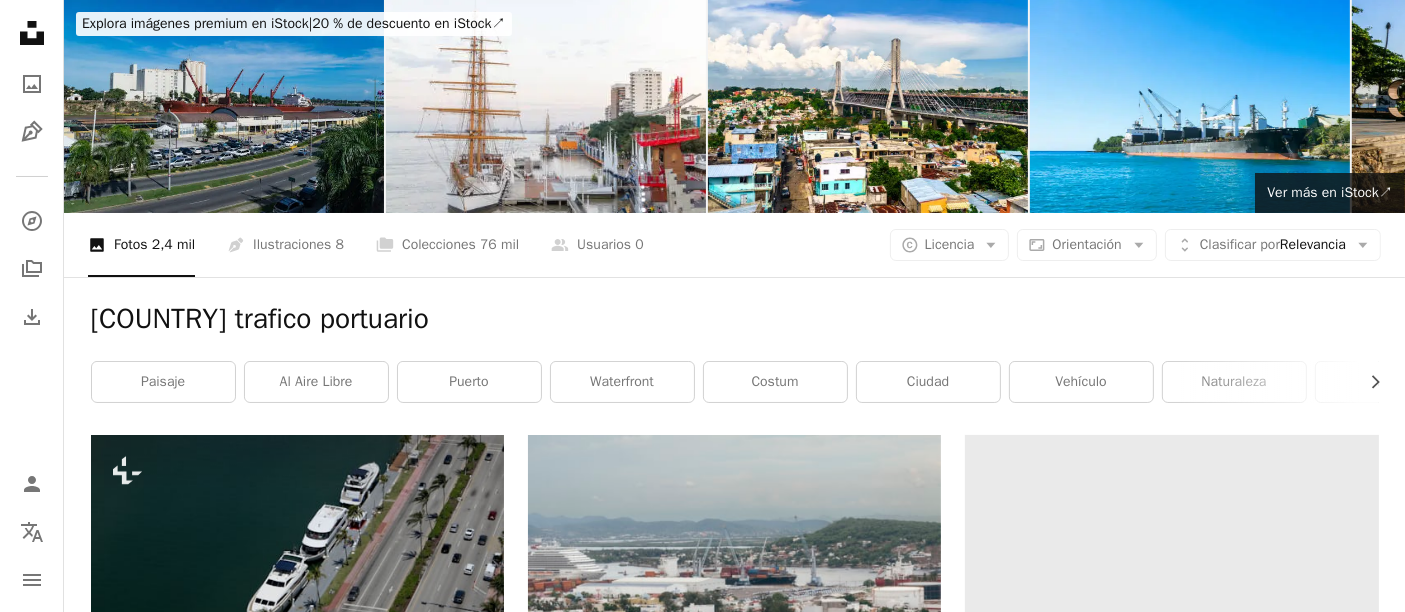 scroll, scrollTop: 0, scrollLeft: 0, axis: both 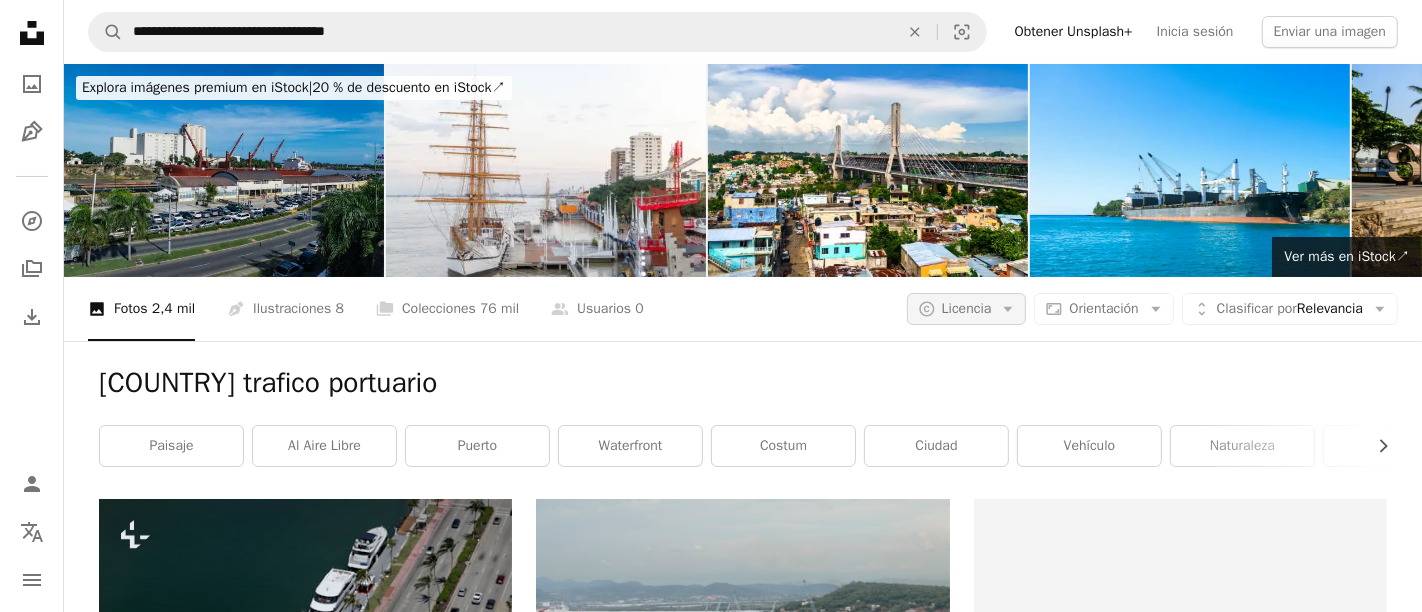 click on "A copyright icon © Licencia Arrow down" at bounding box center (967, 309) 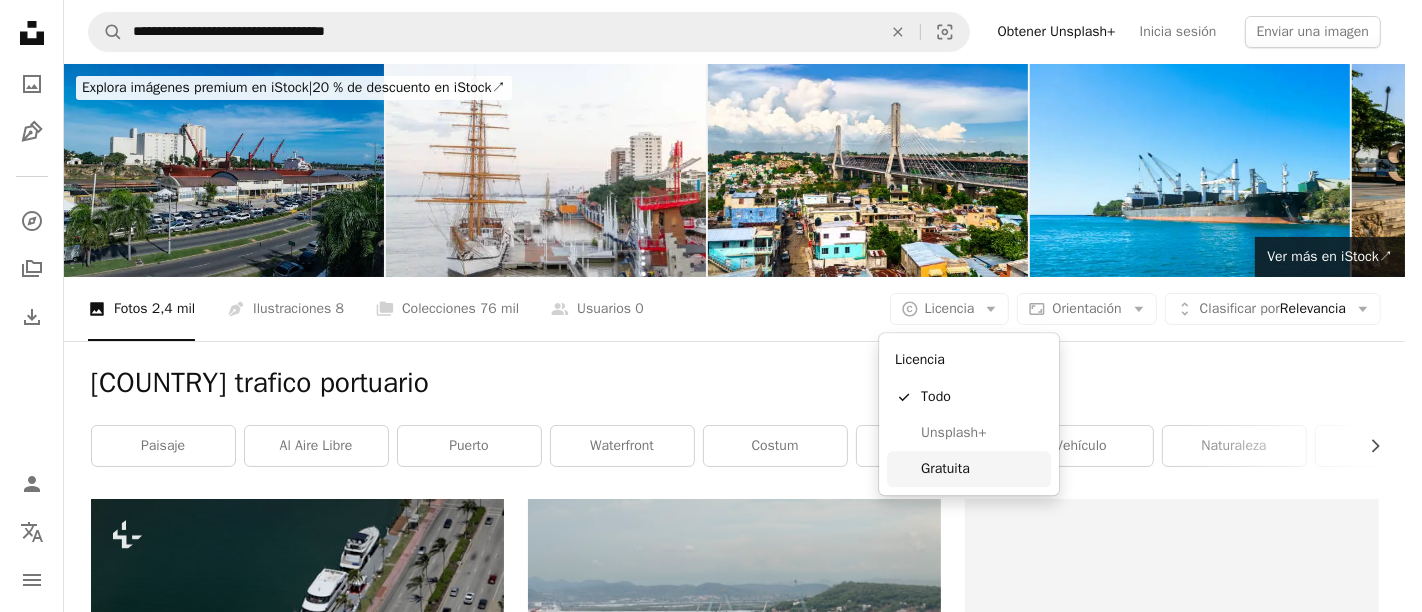 click on "Gratuita" at bounding box center (982, 469) 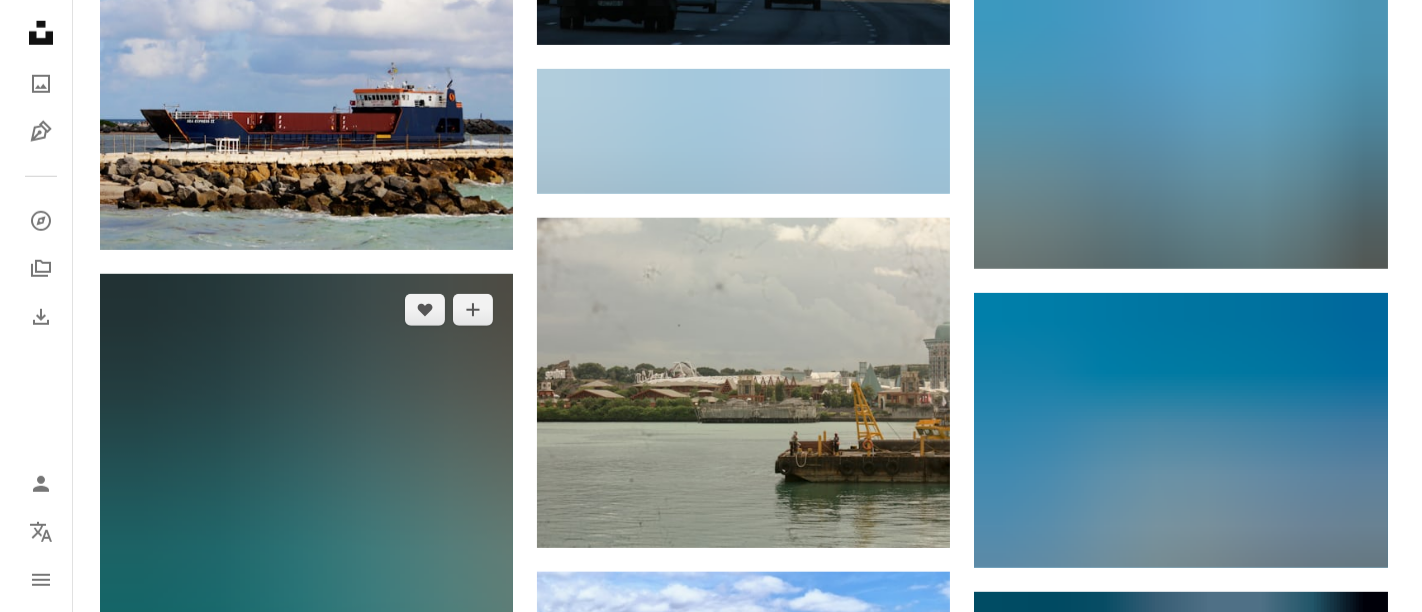 scroll, scrollTop: 1666, scrollLeft: 0, axis: vertical 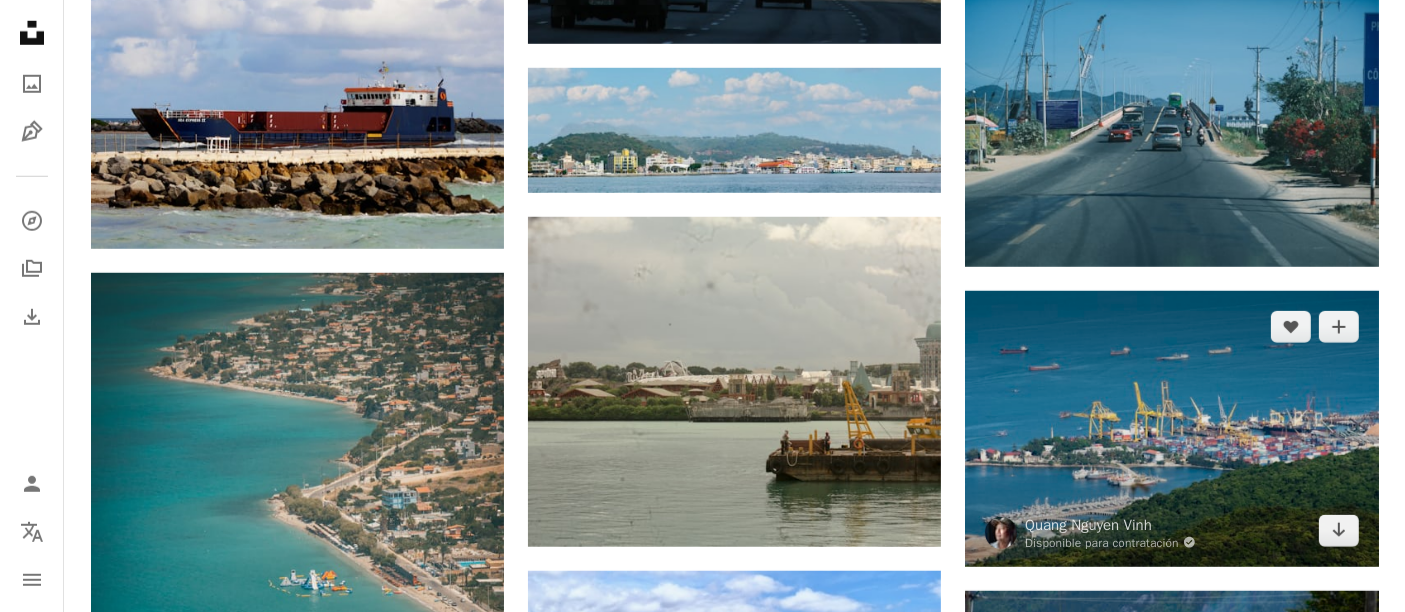 click at bounding box center (1171, 428) 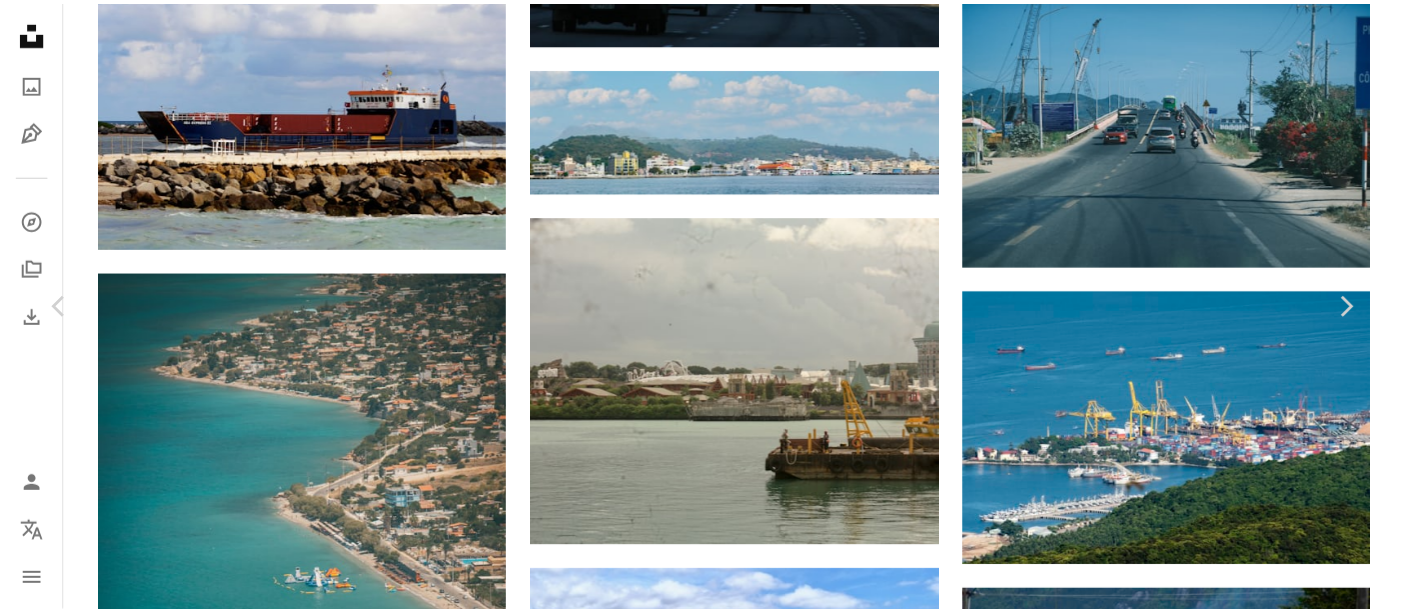 scroll, scrollTop: 0, scrollLeft: 0, axis: both 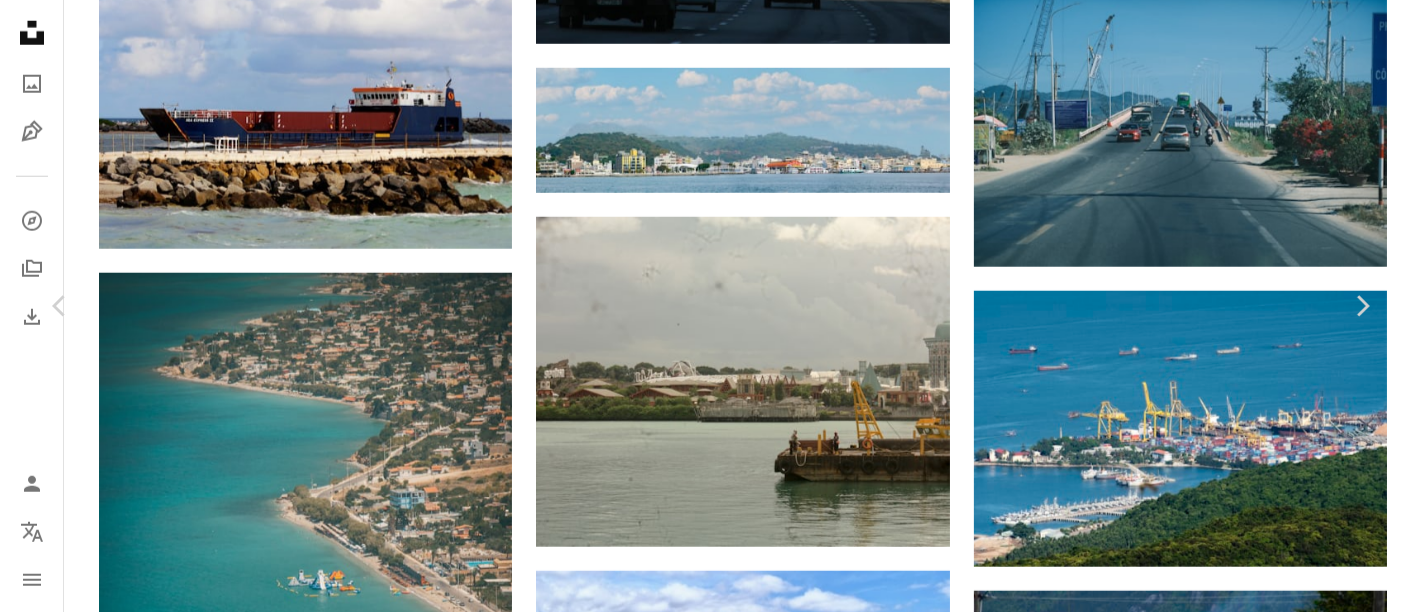 click on "**********" at bounding box center (711, 393) 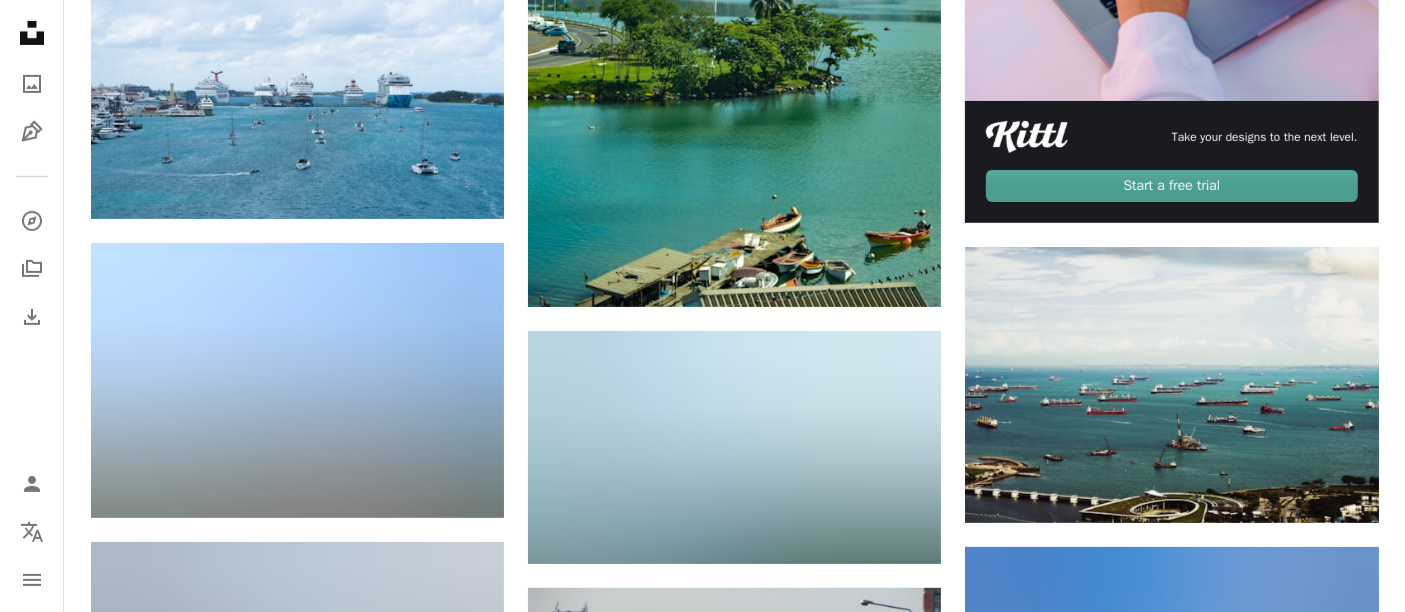 scroll, scrollTop: 777, scrollLeft: 0, axis: vertical 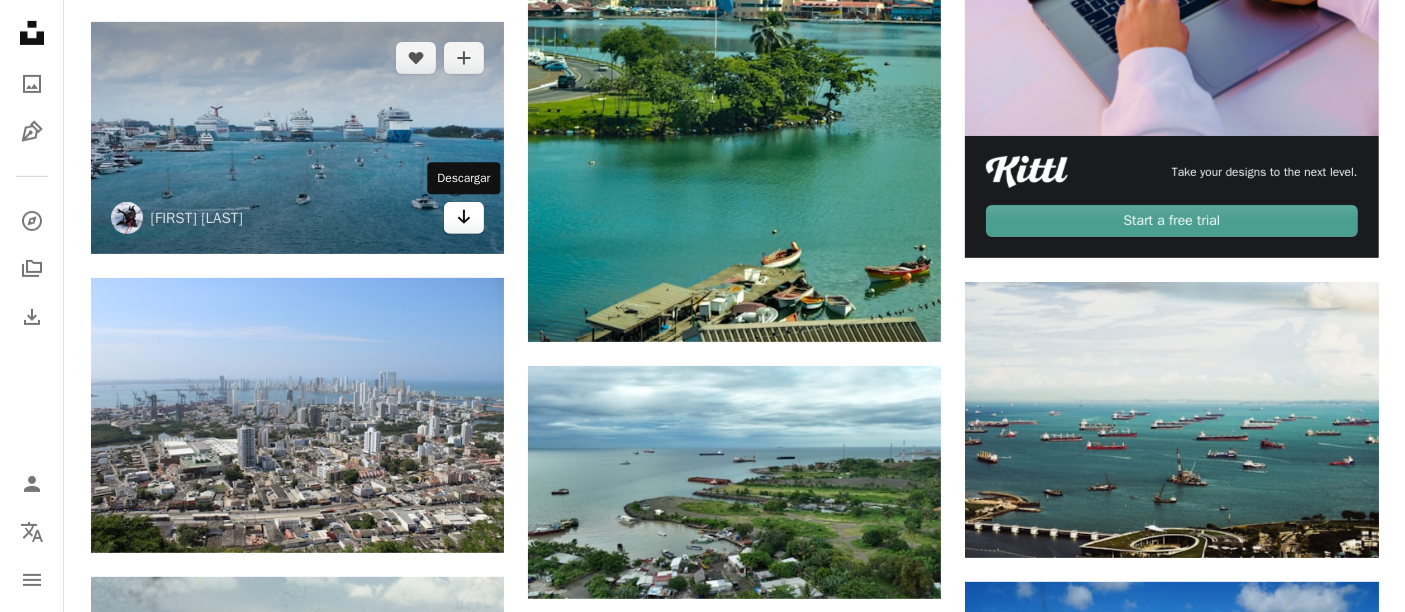 click on "Arrow pointing down" 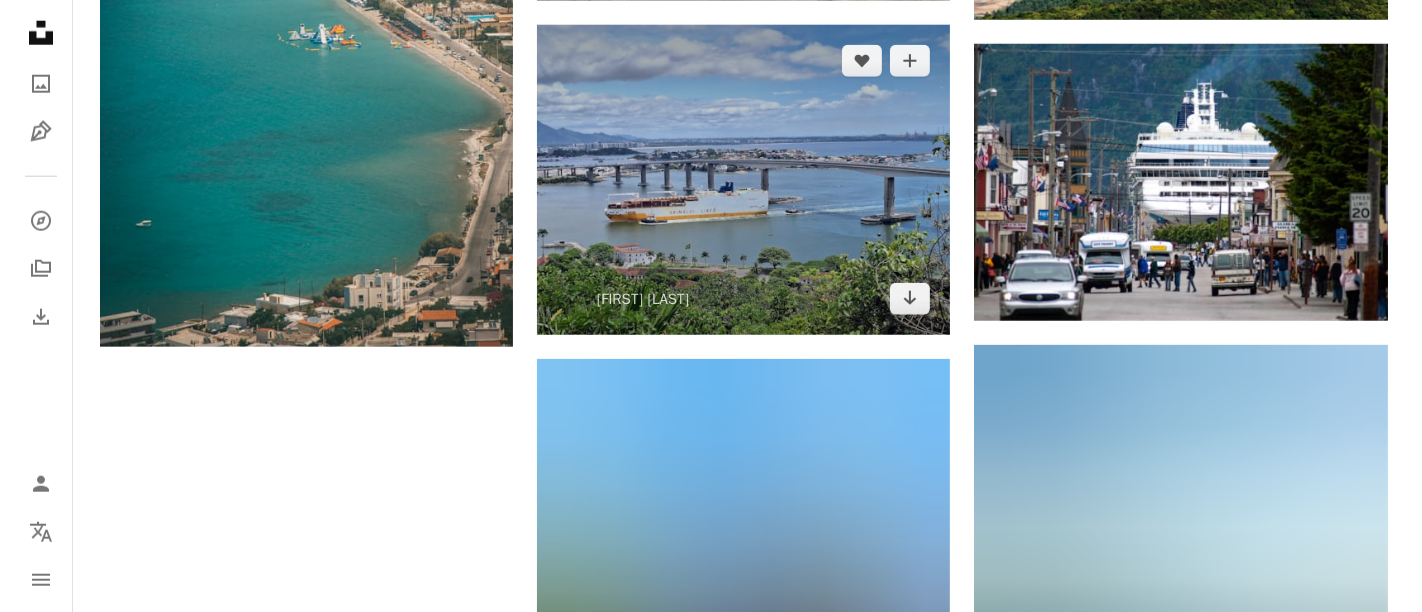 scroll, scrollTop: 2333, scrollLeft: 0, axis: vertical 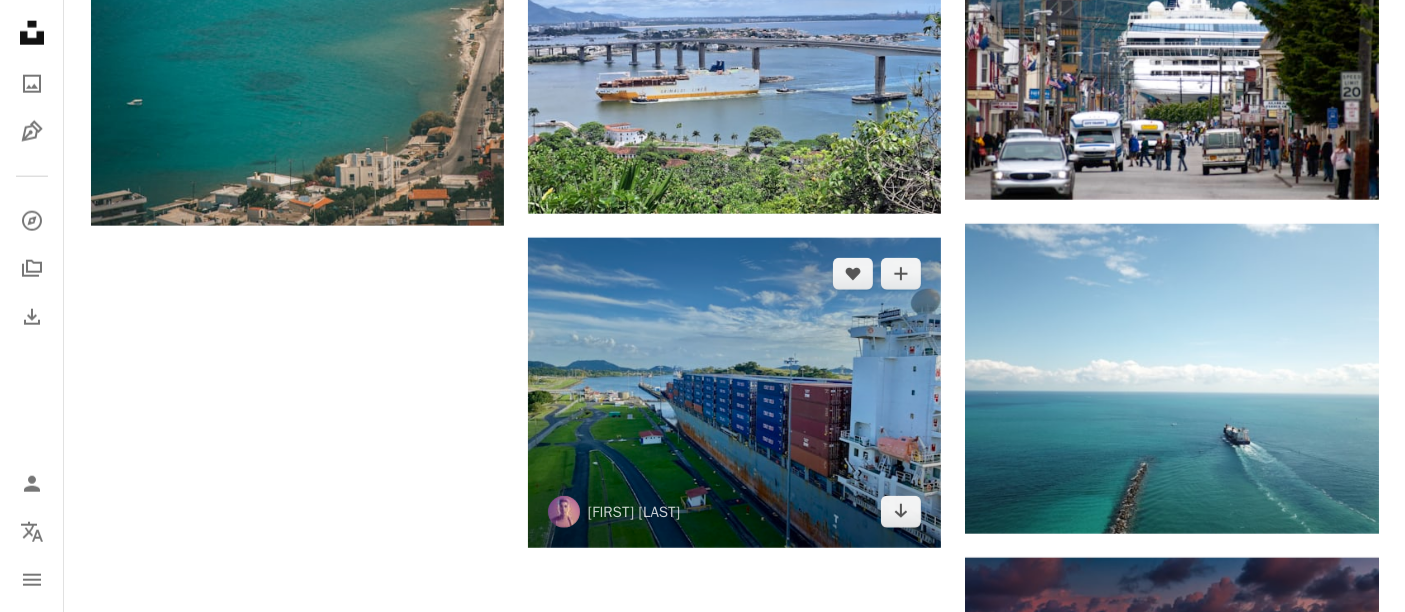 click at bounding box center [734, 393] 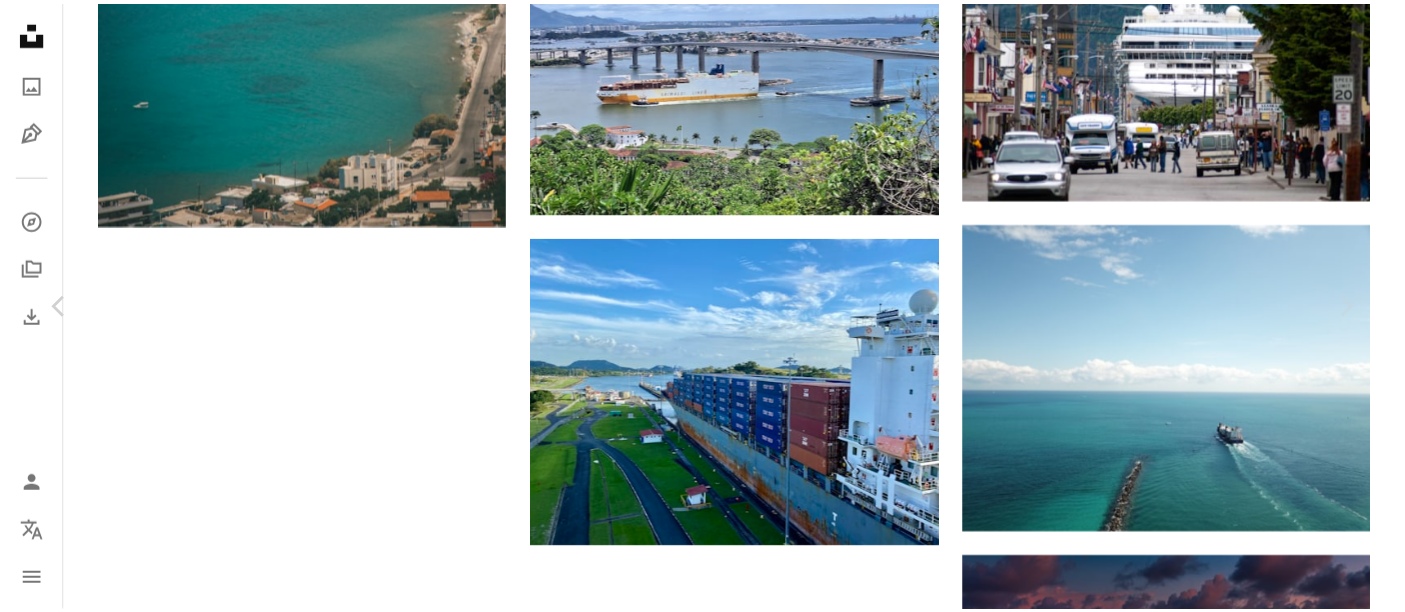 scroll, scrollTop: 333, scrollLeft: 0, axis: vertical 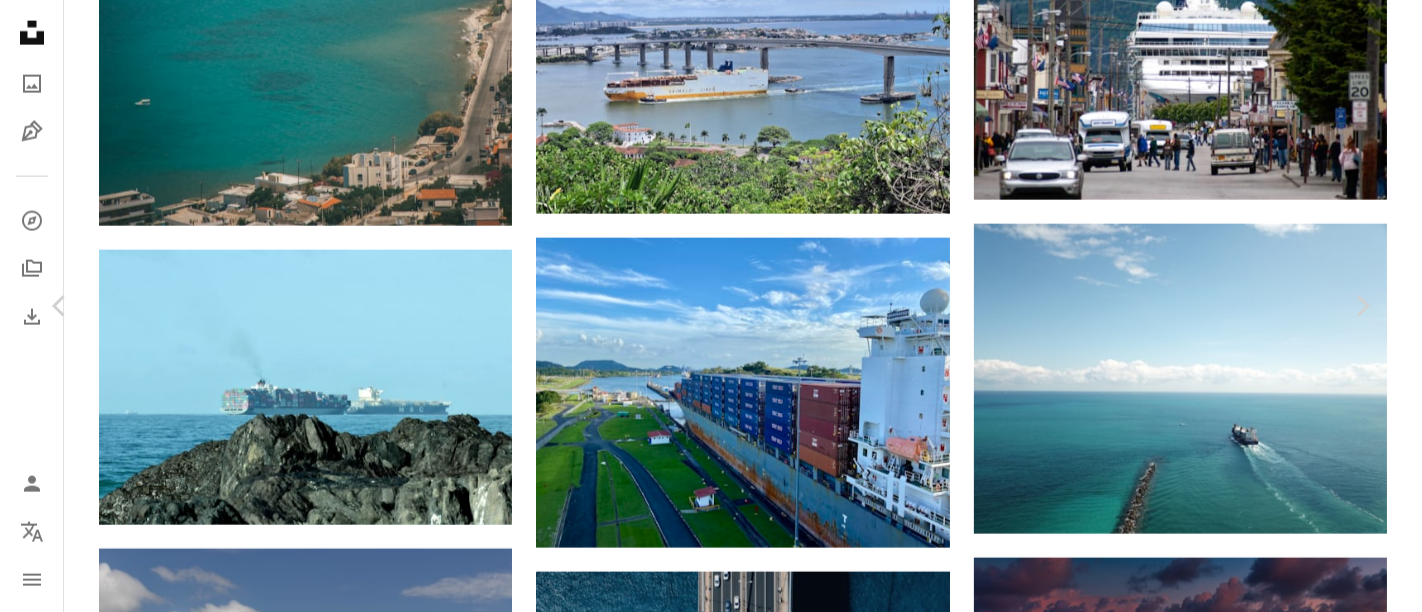 click on "**********" at bounding box center [711, 1439] 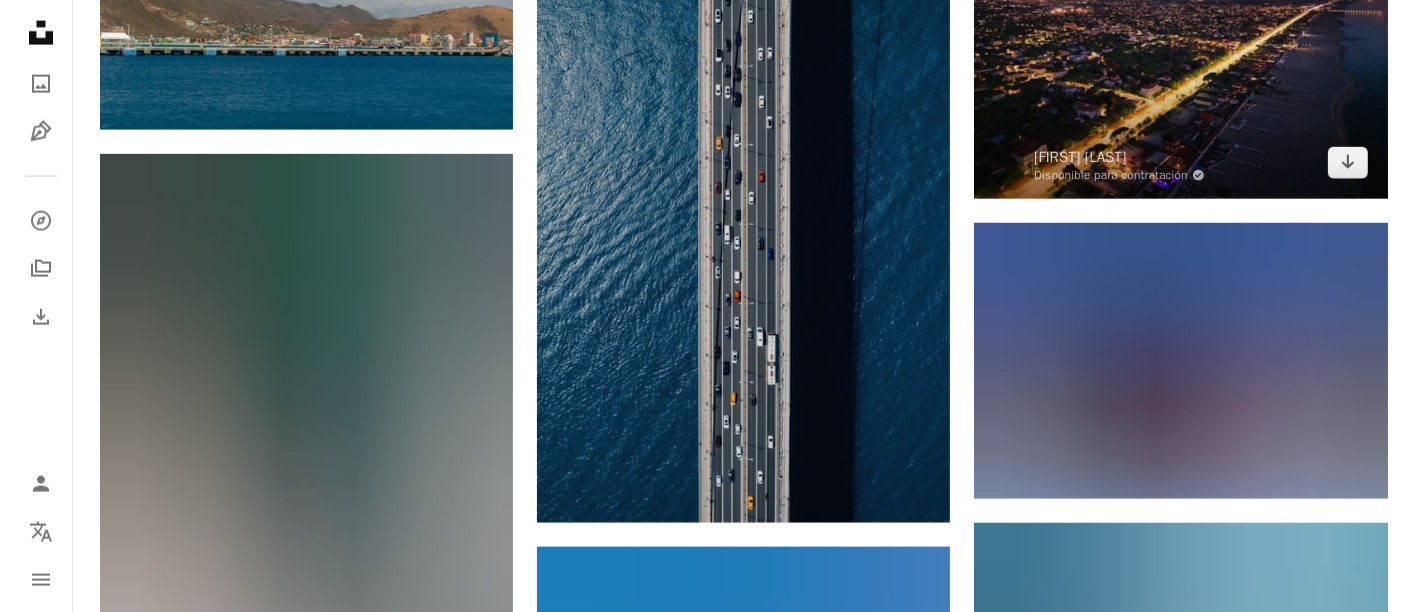 scroll, scrollTop: 3111, scrollLeft: 0, axis: vertical 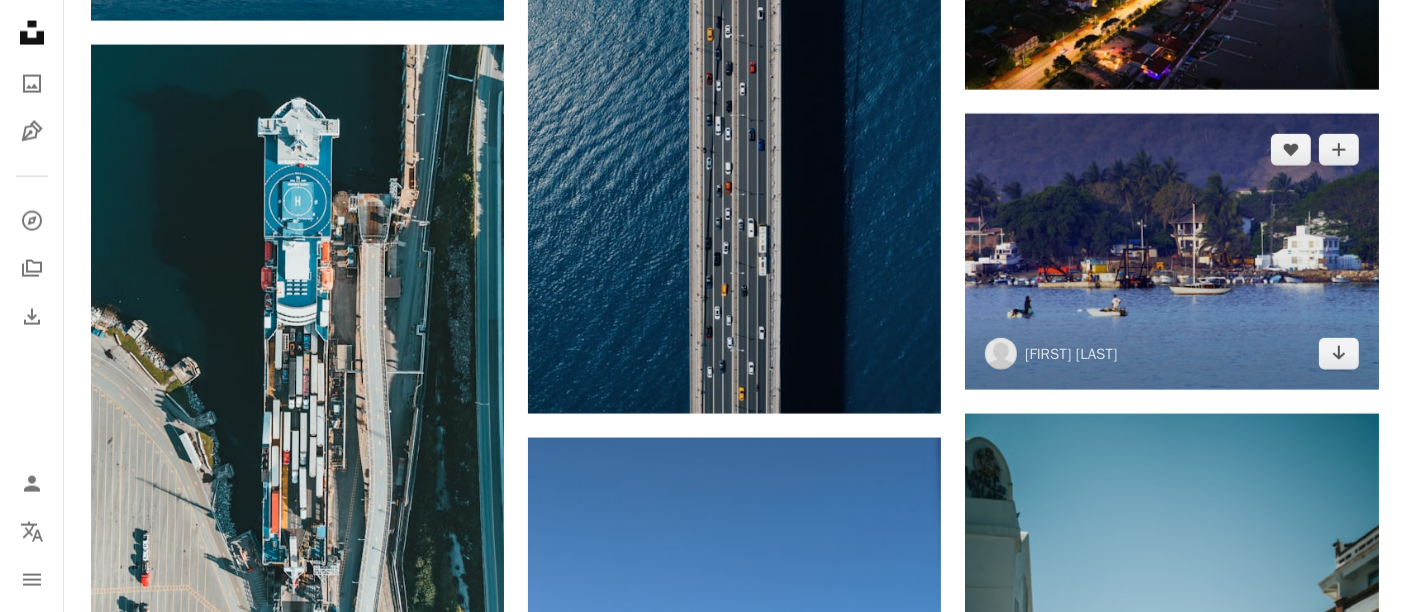 click at bounding box center [1171, 251] 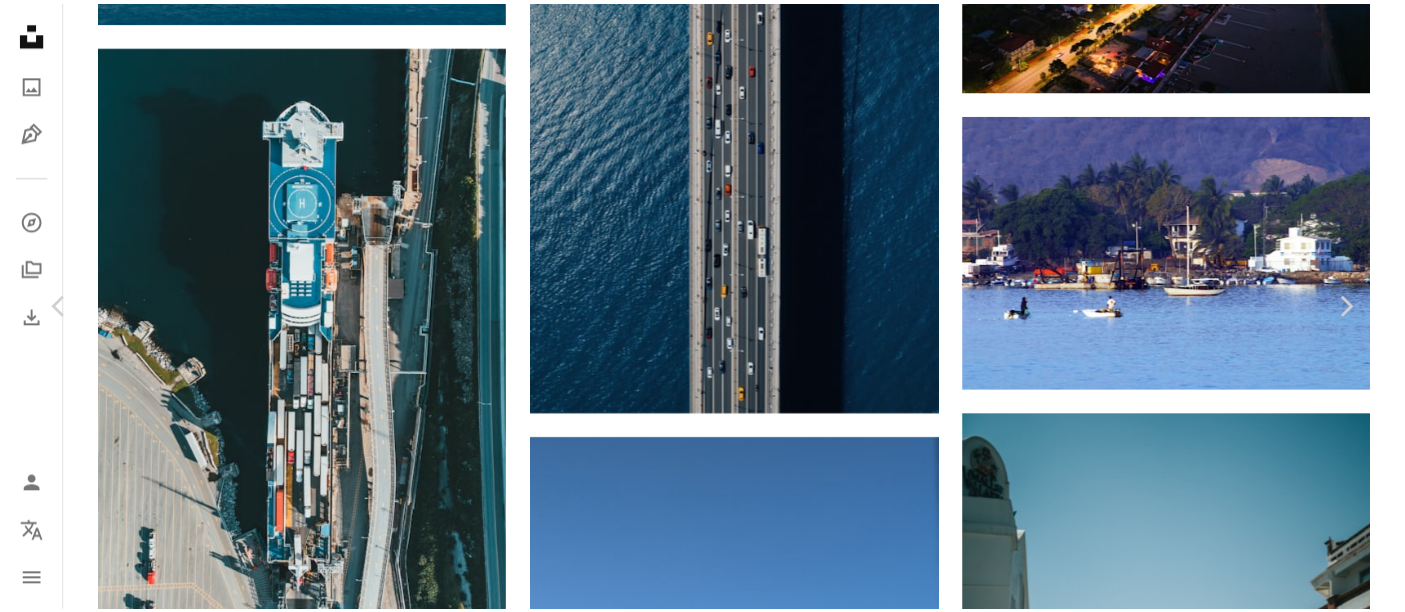 scroll, scrollTop: 444, scrollLeft: 0, axis: vertical 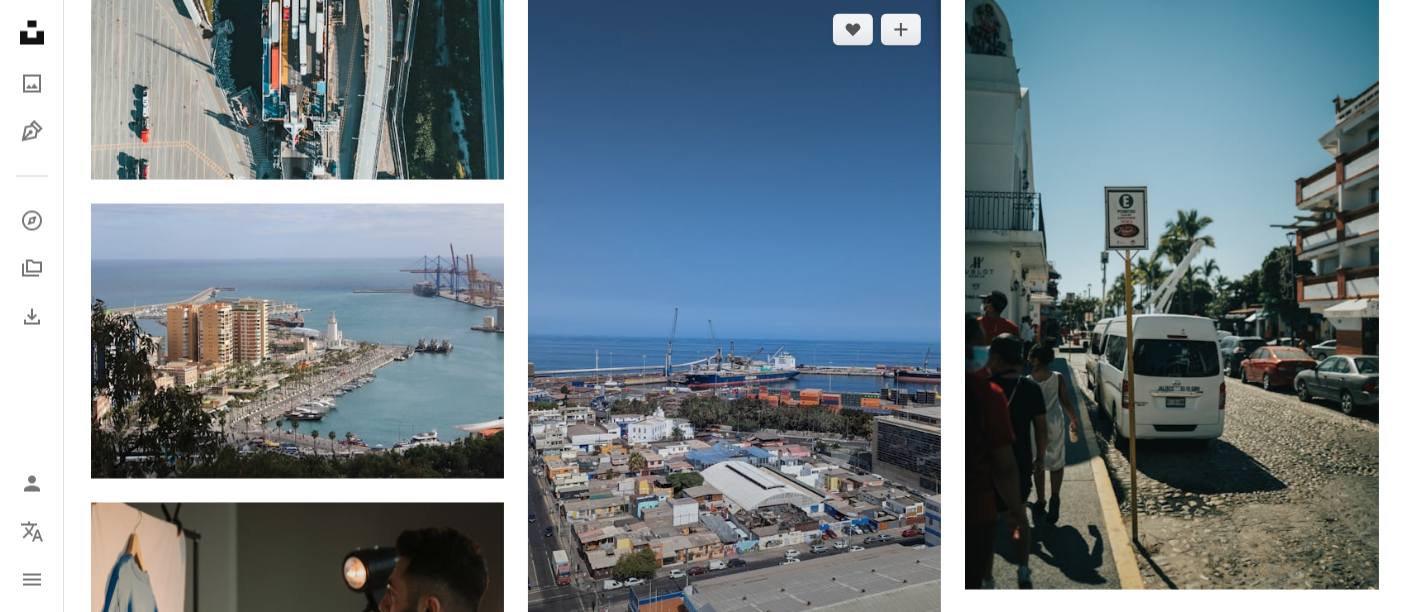 click at bounding box center [734, 361] 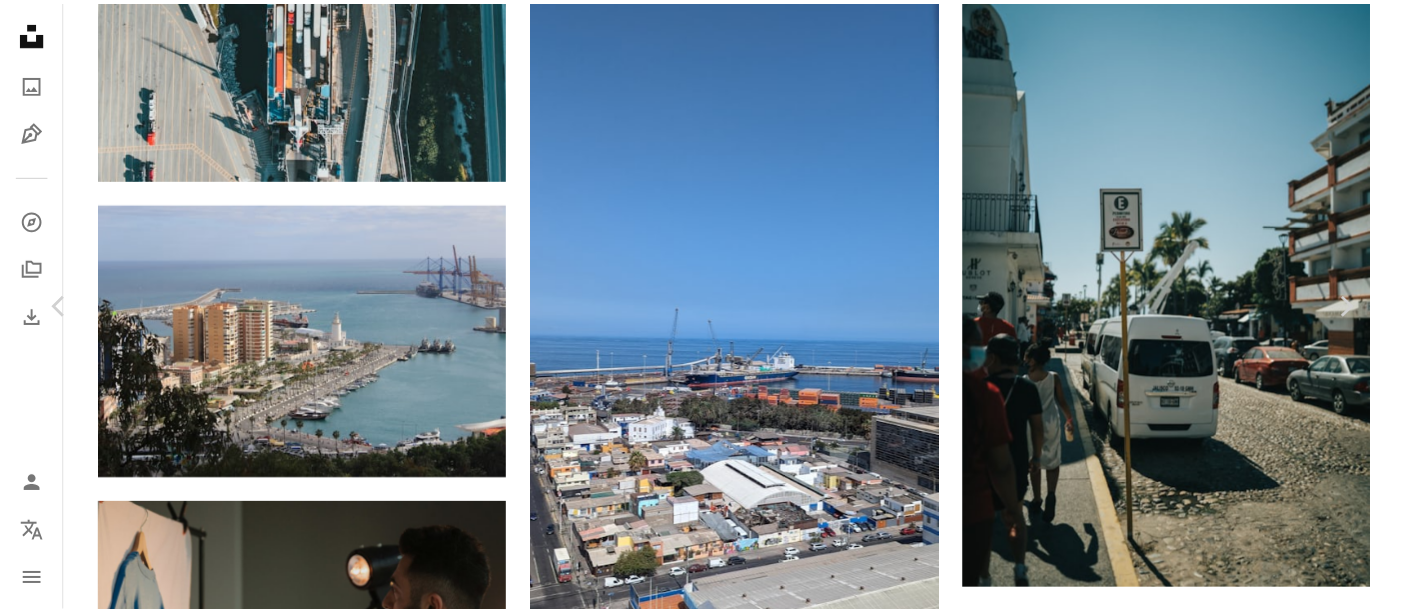 scroll, scrollTop: 333, scrollLeft: 0, axis: vertical 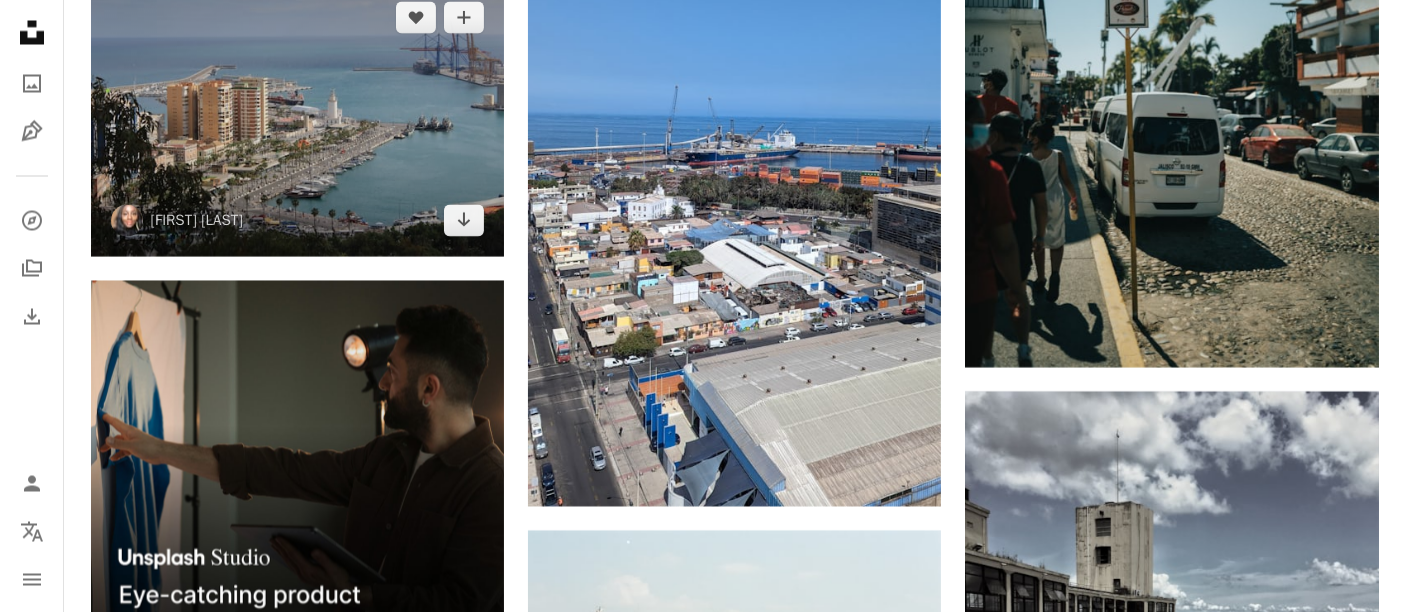 click at bounding box center [297, 119] 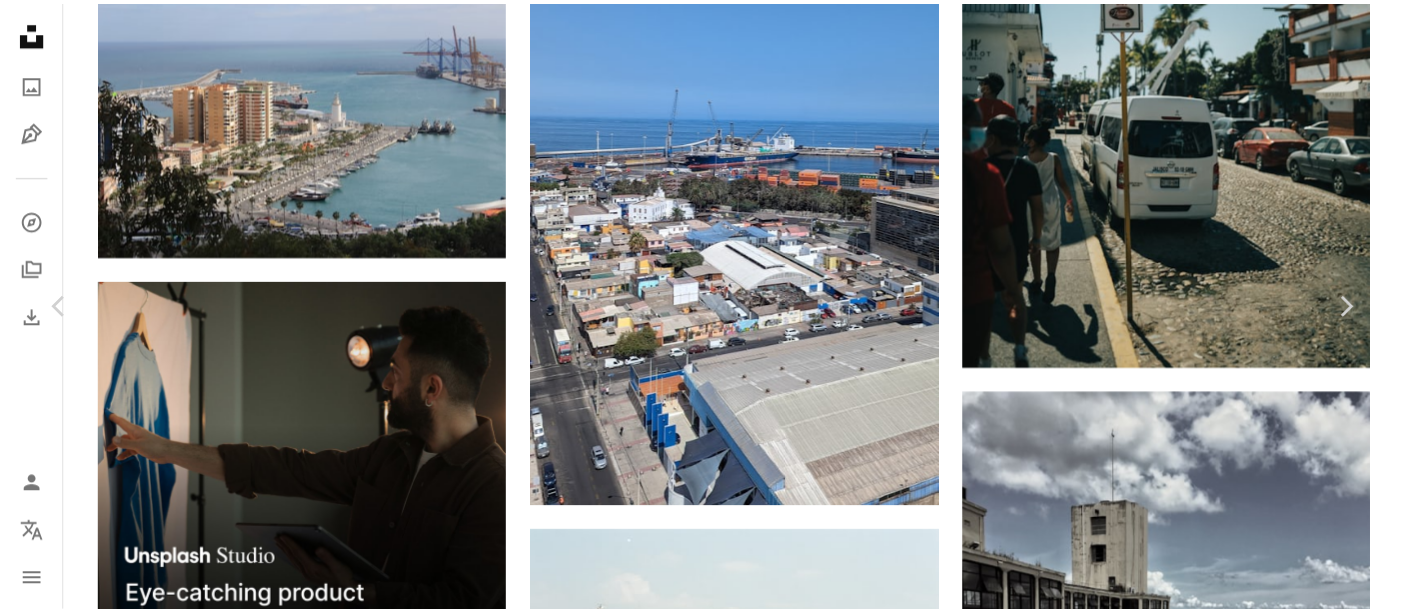 scroll, scrollTop: 444, scrollLeft: 0, axis: vertical 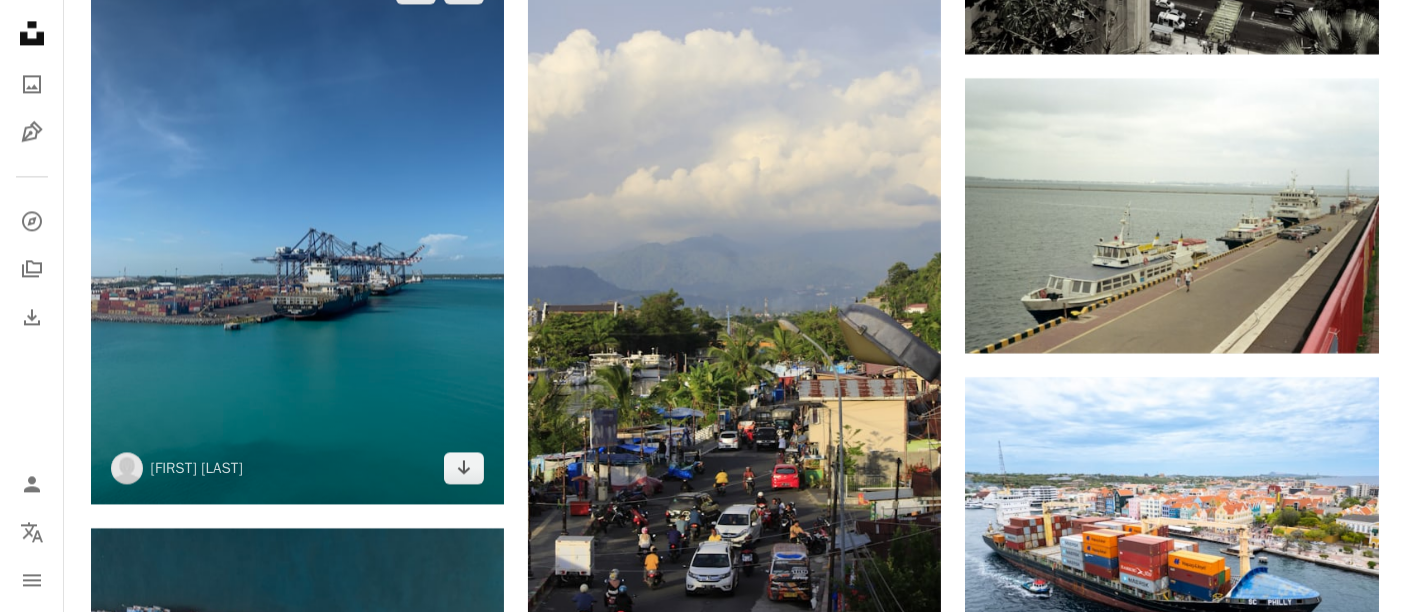 click at bounding box center [297, 227] 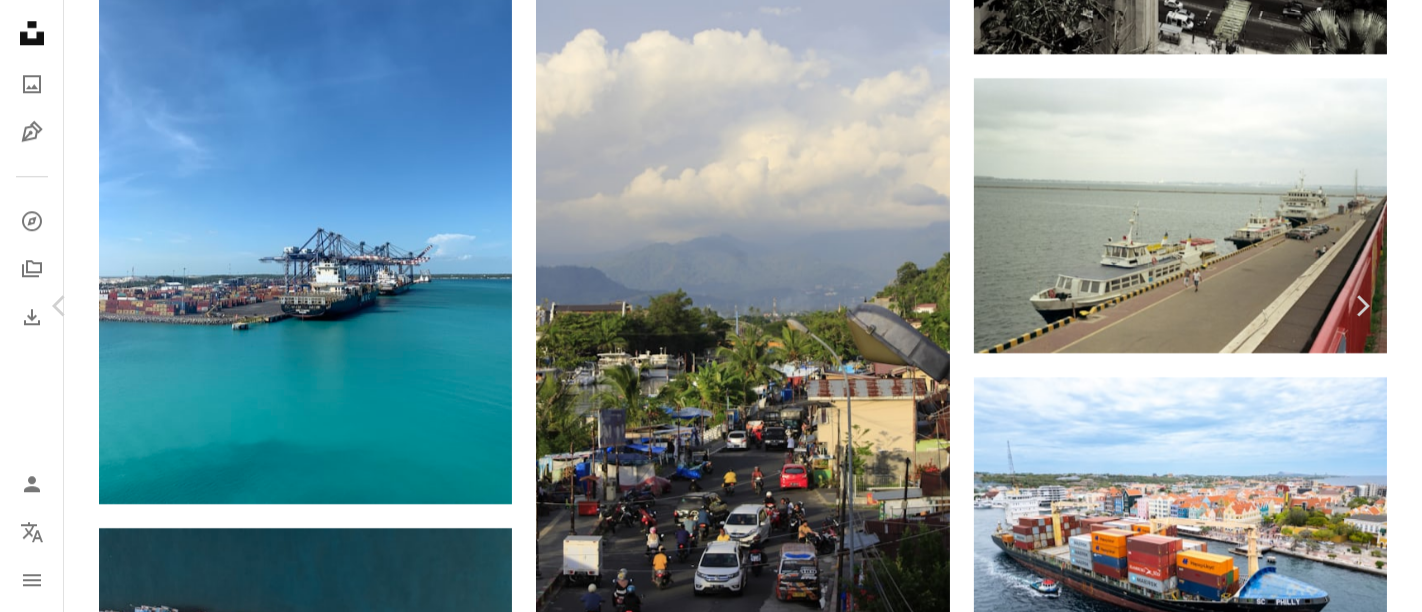 scroll, scrollTop: 444, scrollLeft: 0, axis: vertical 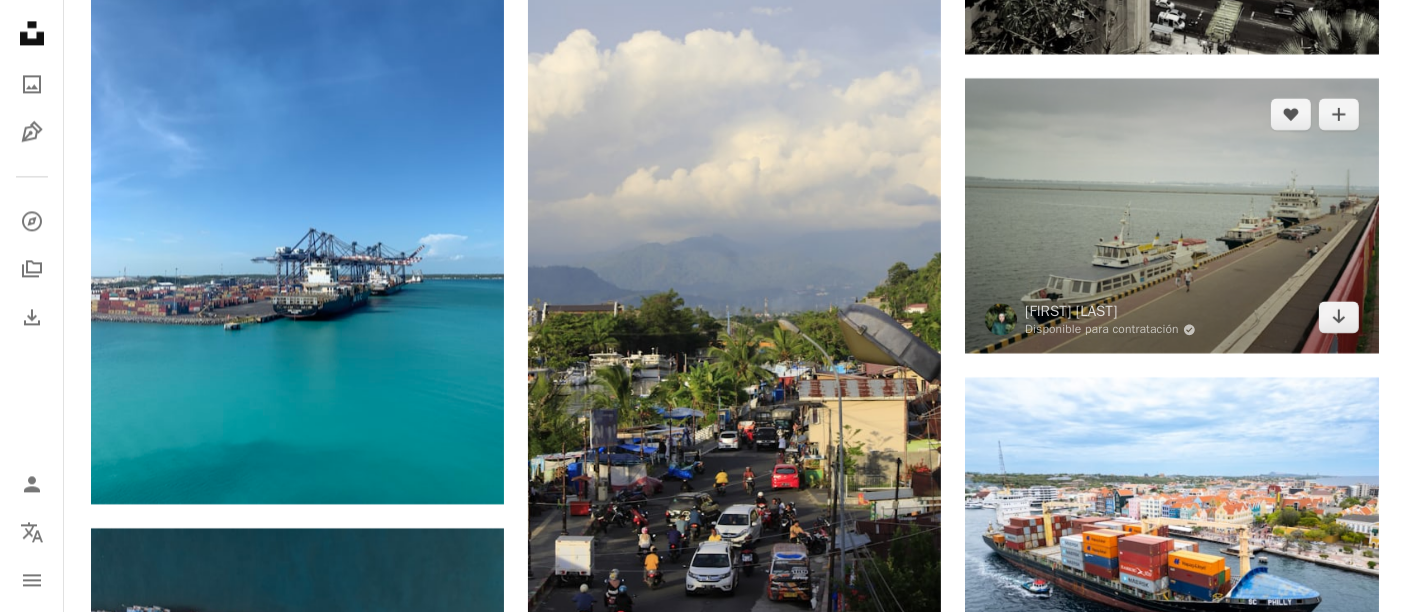 click at bounding box center (1171, 215) 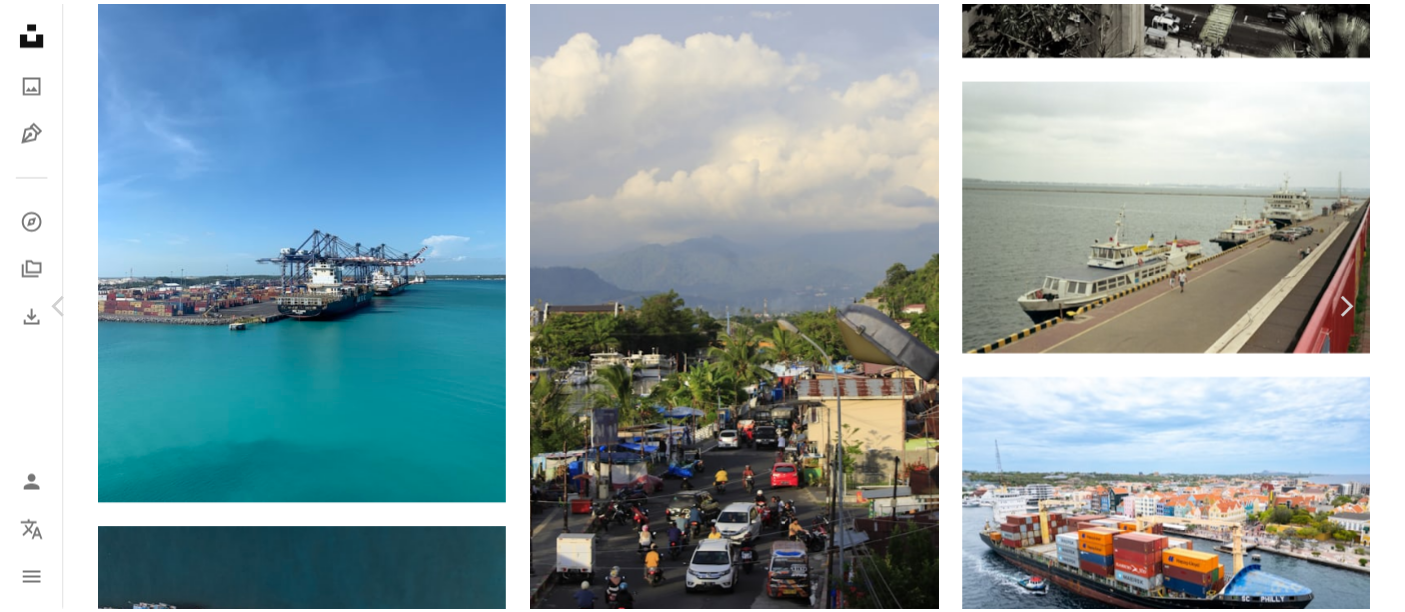 scroll, scrollTop: 555, scrollLeft: 0, axis: vertical 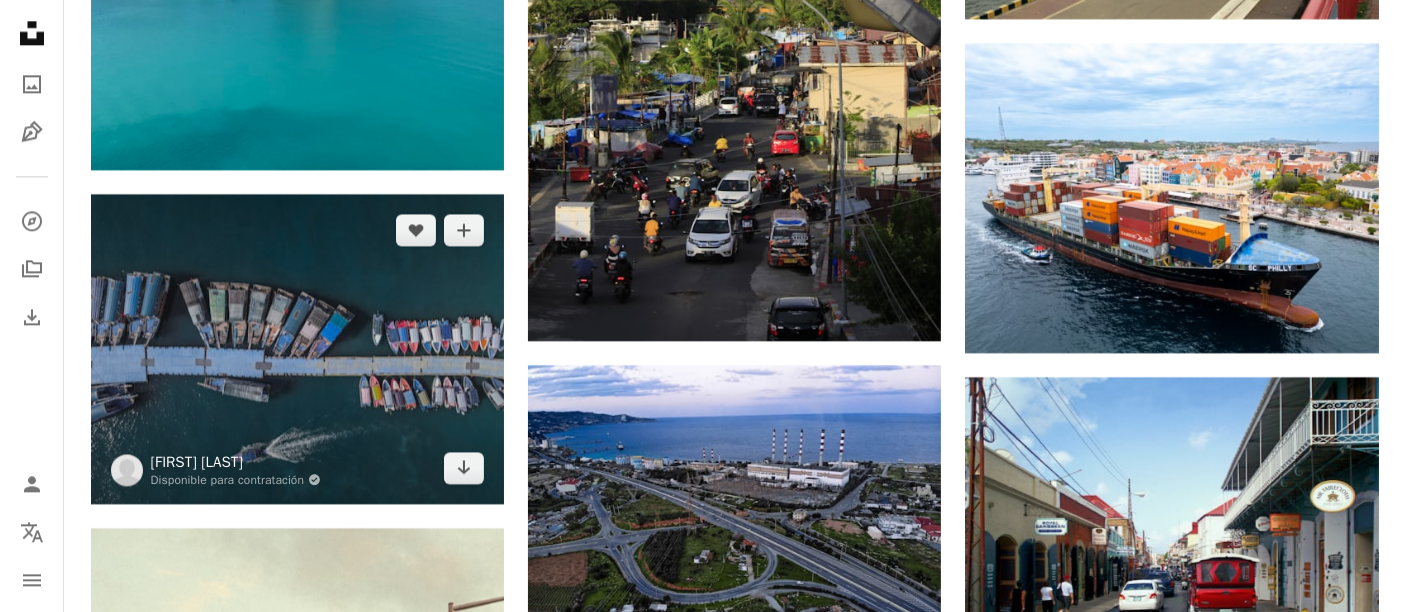 click on "[FIRST] [LAST]" at bounding box center [236, 462] 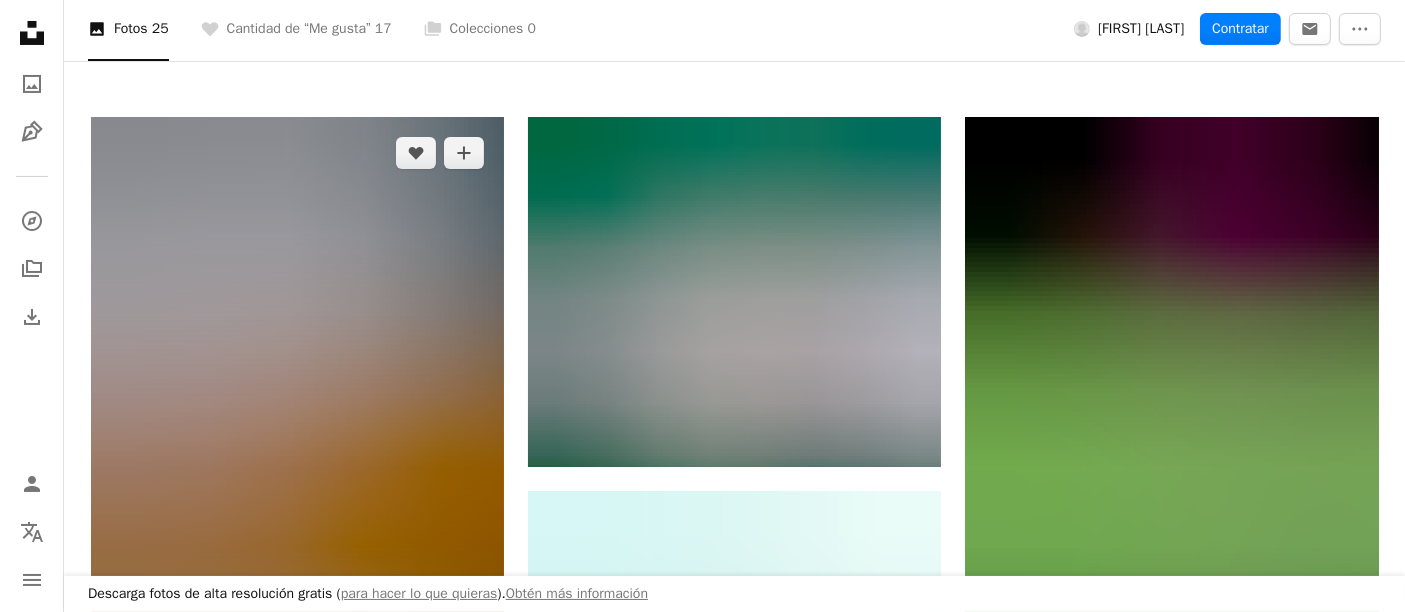 scroll, scrollTop: 0, scrollLeft: 0, axis: both 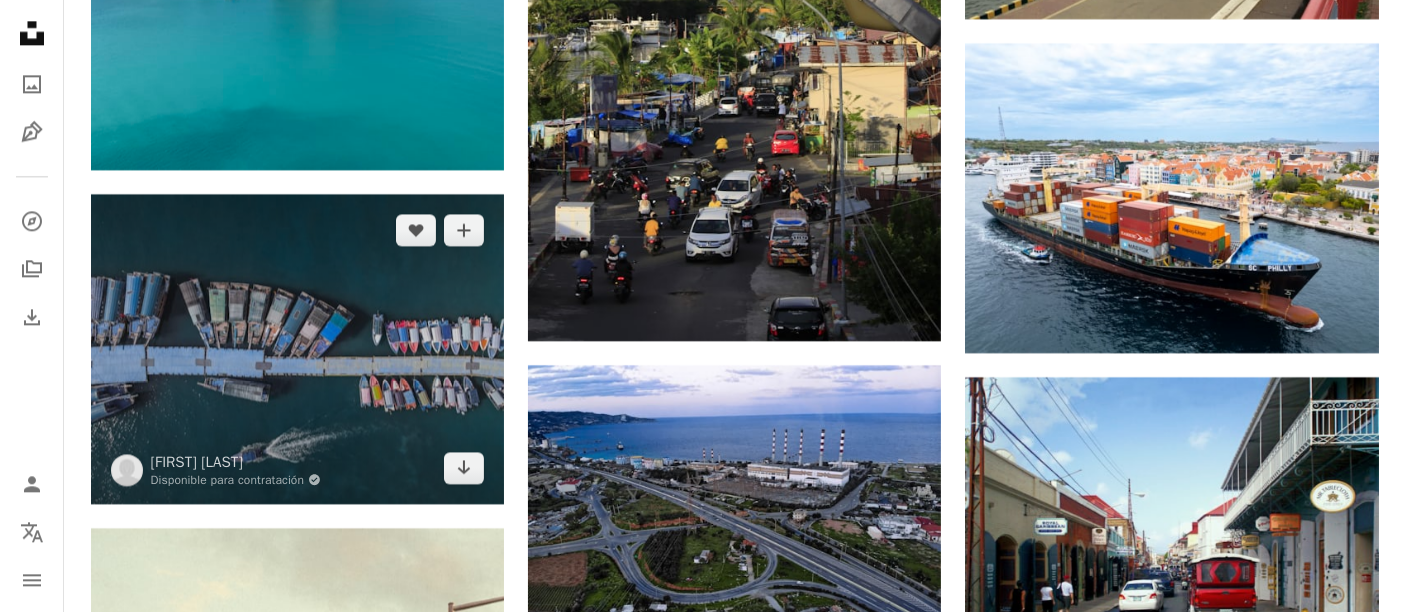 click at bounding box center (297, 349) 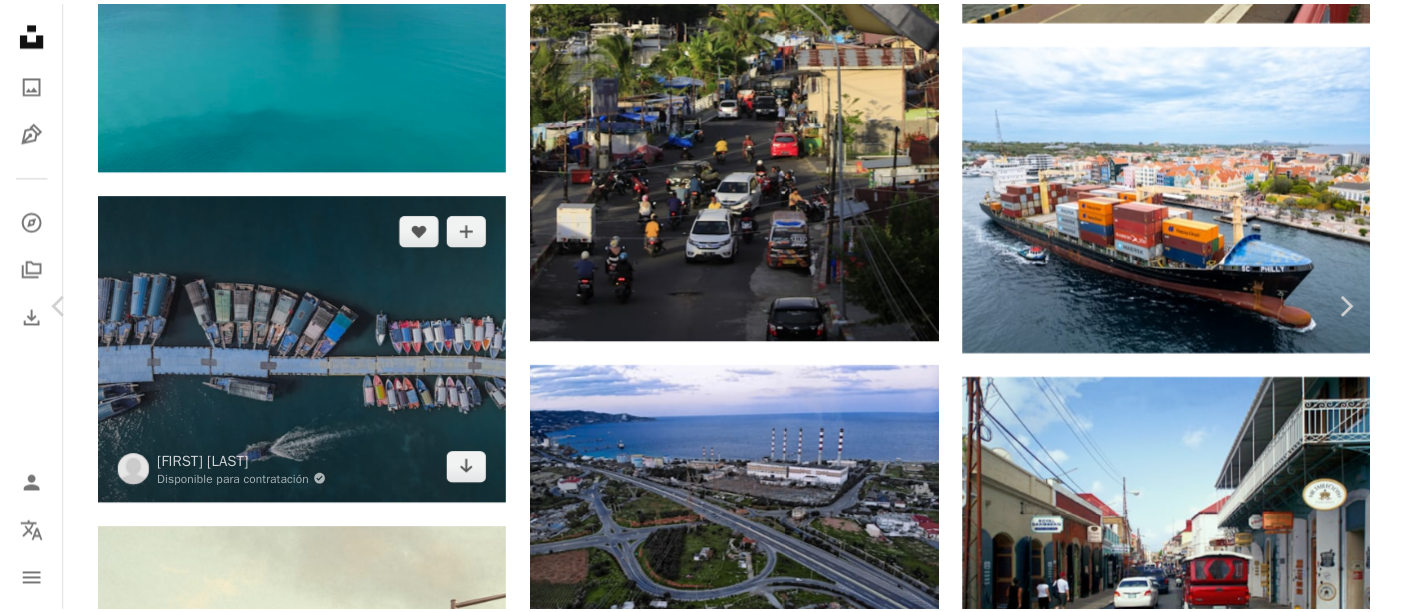 scroll, scrollTop: 555, scrollLeft: 0, axis: vertical 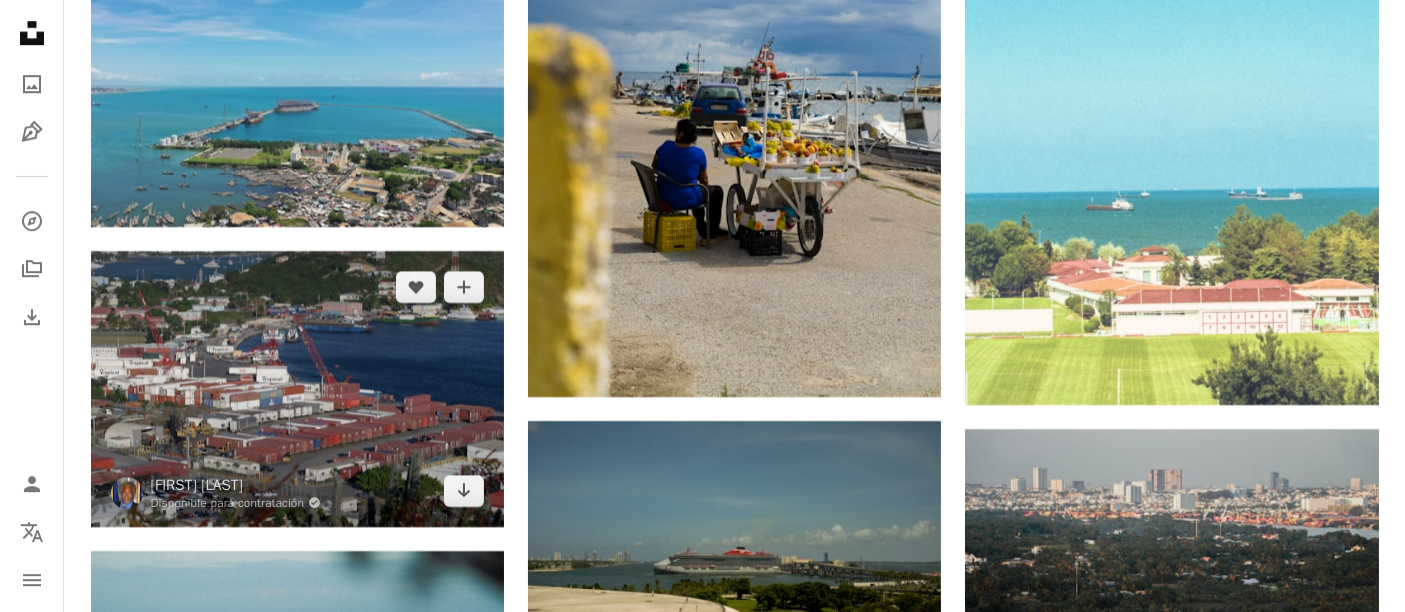 click at bounding box center [297, 388] 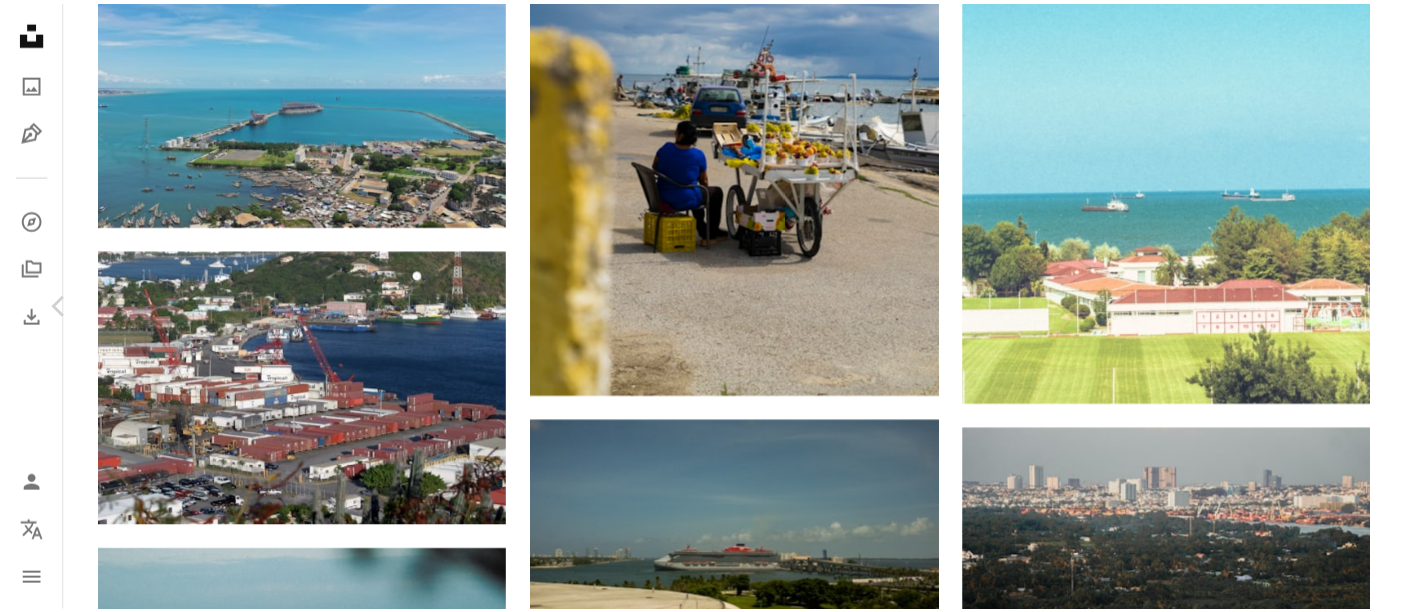 scroll, scrollTop: 444, scrollLeft: 0, axis: vertical 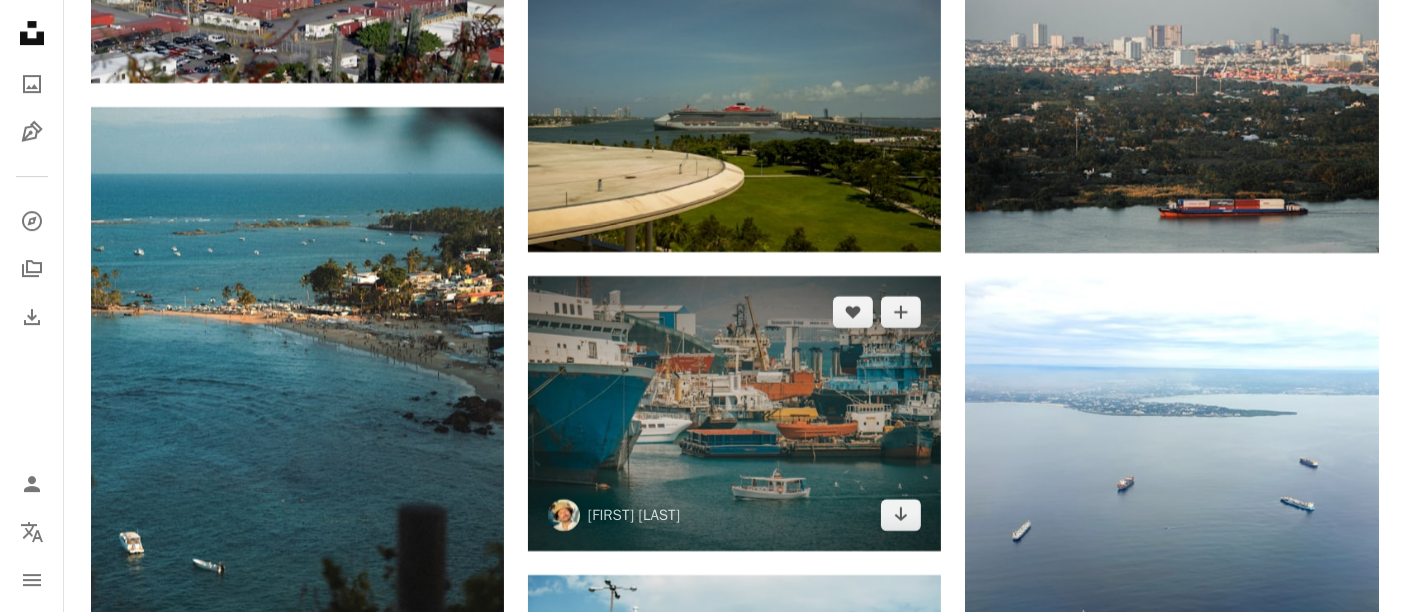 click at bounding box center [734, 413] 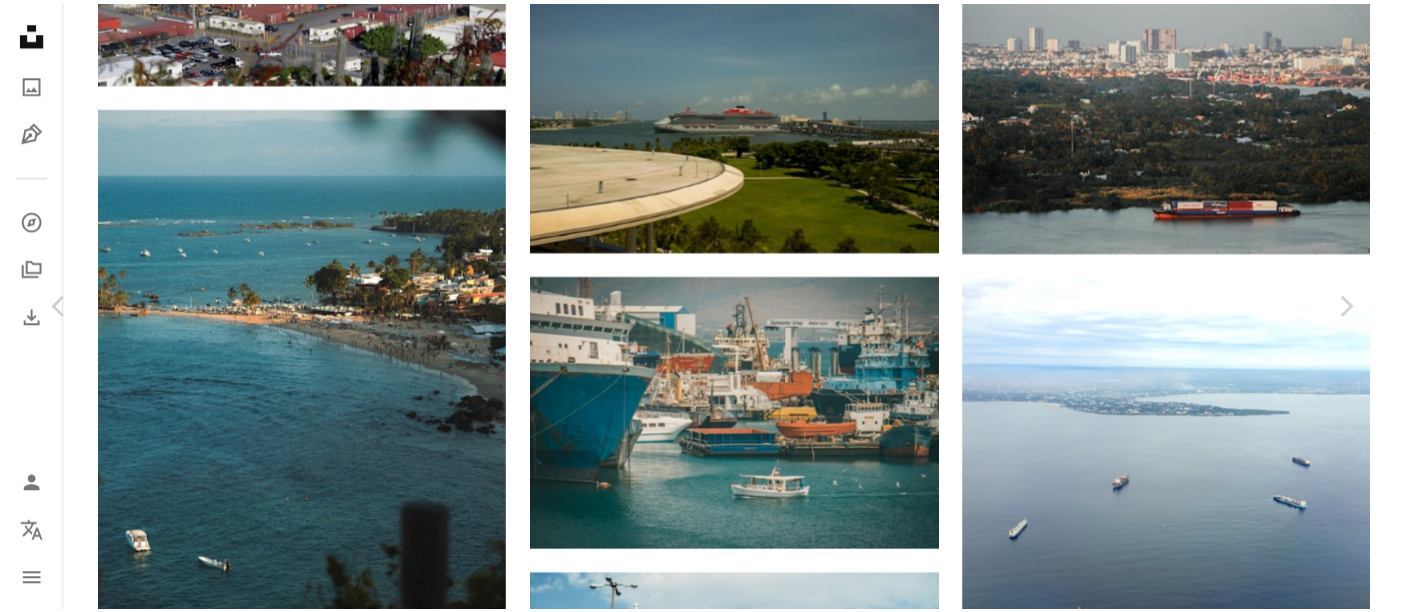 scroll, scrollTop: 333, scrollLeft: 0, axis: vertical 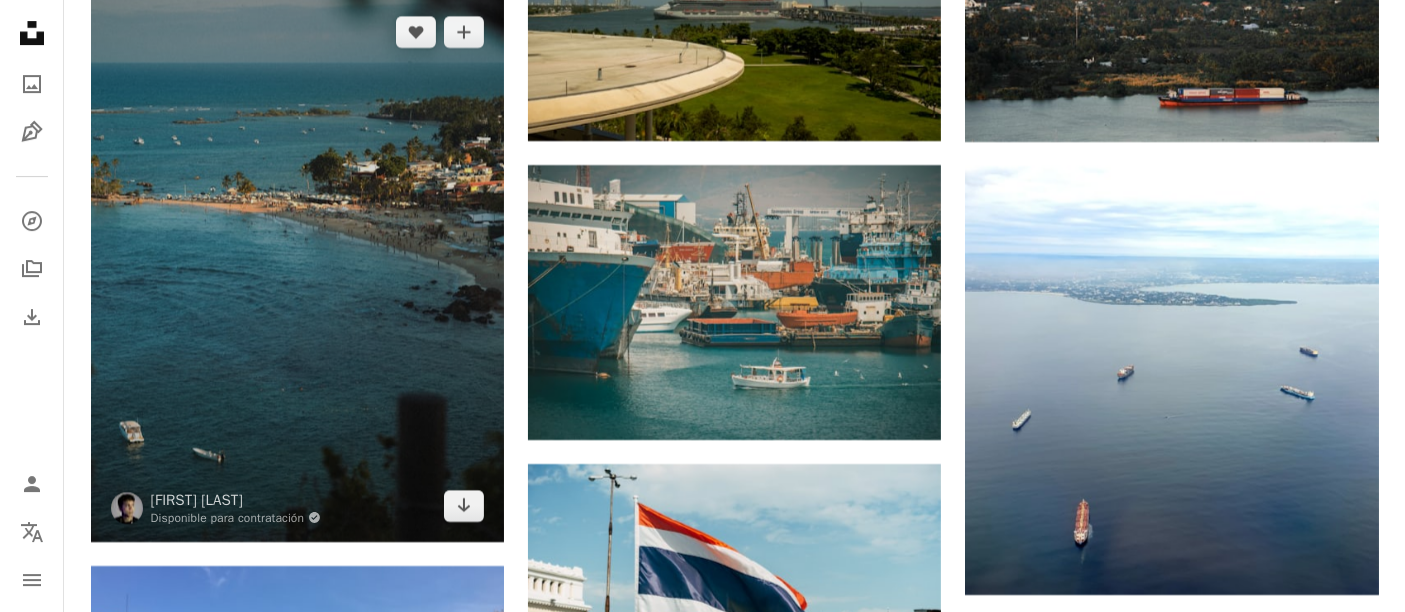 click at bounding box center [297, 269] 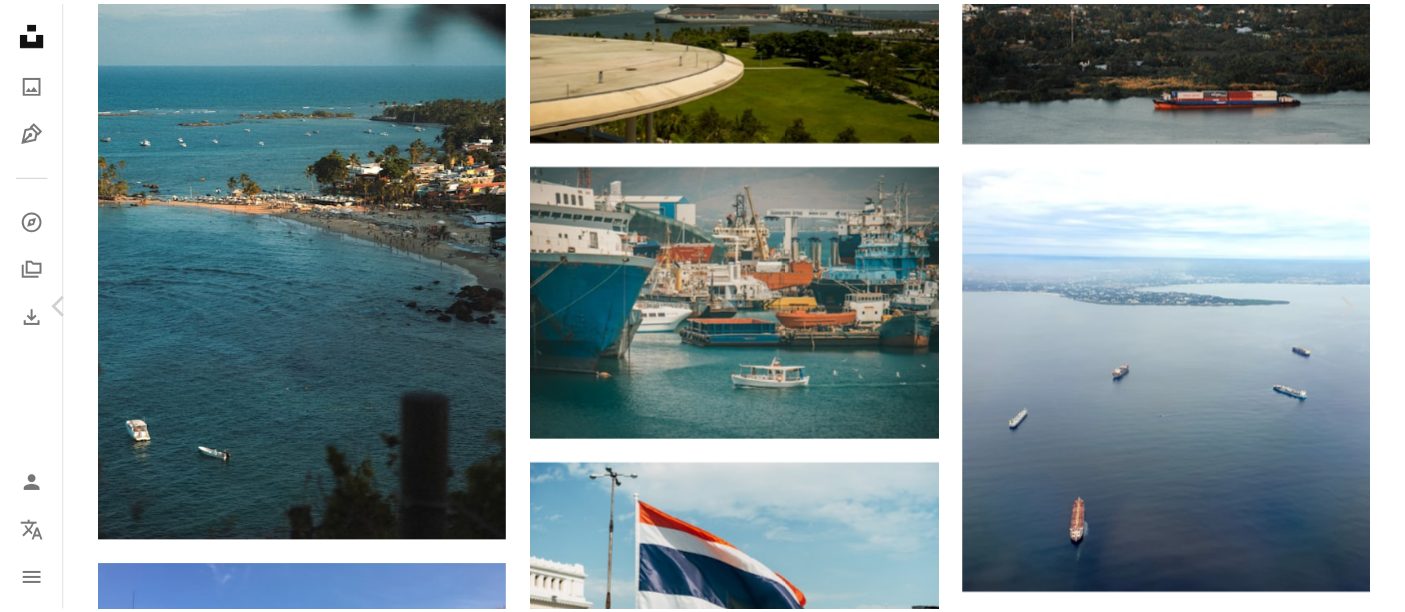 scroll, scrollTop: 444, scrollLeft: 0, axis: vertical 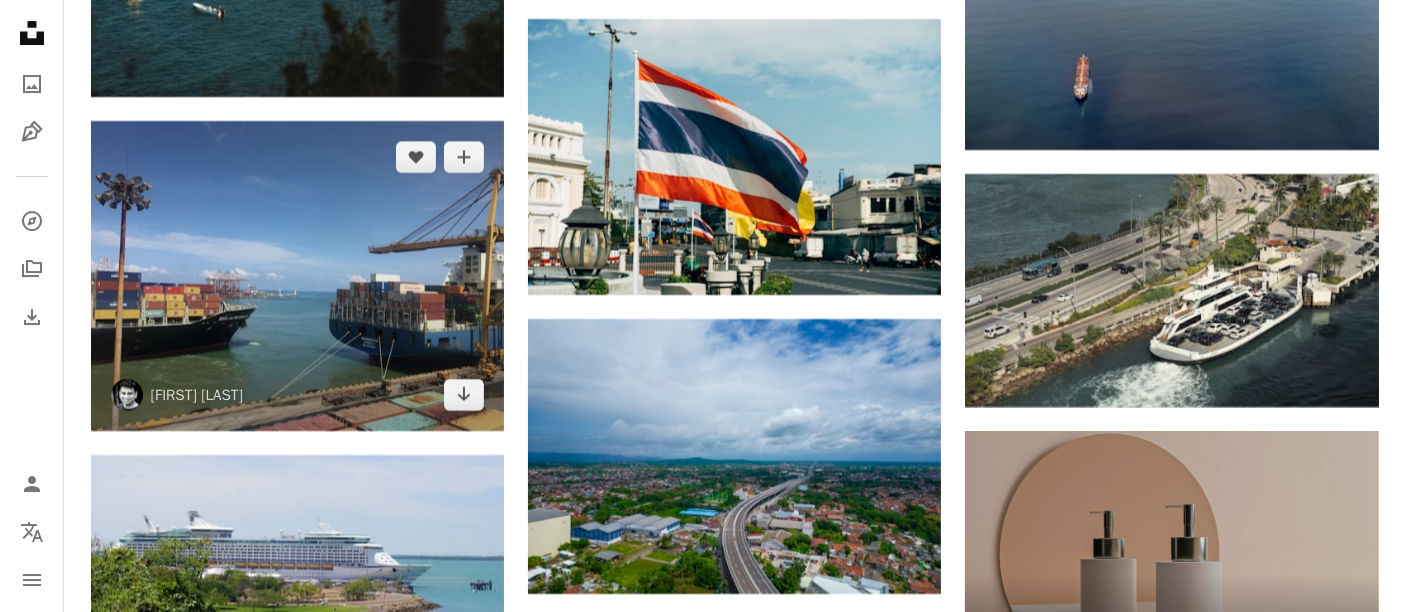click at bounding box center (297, 276) 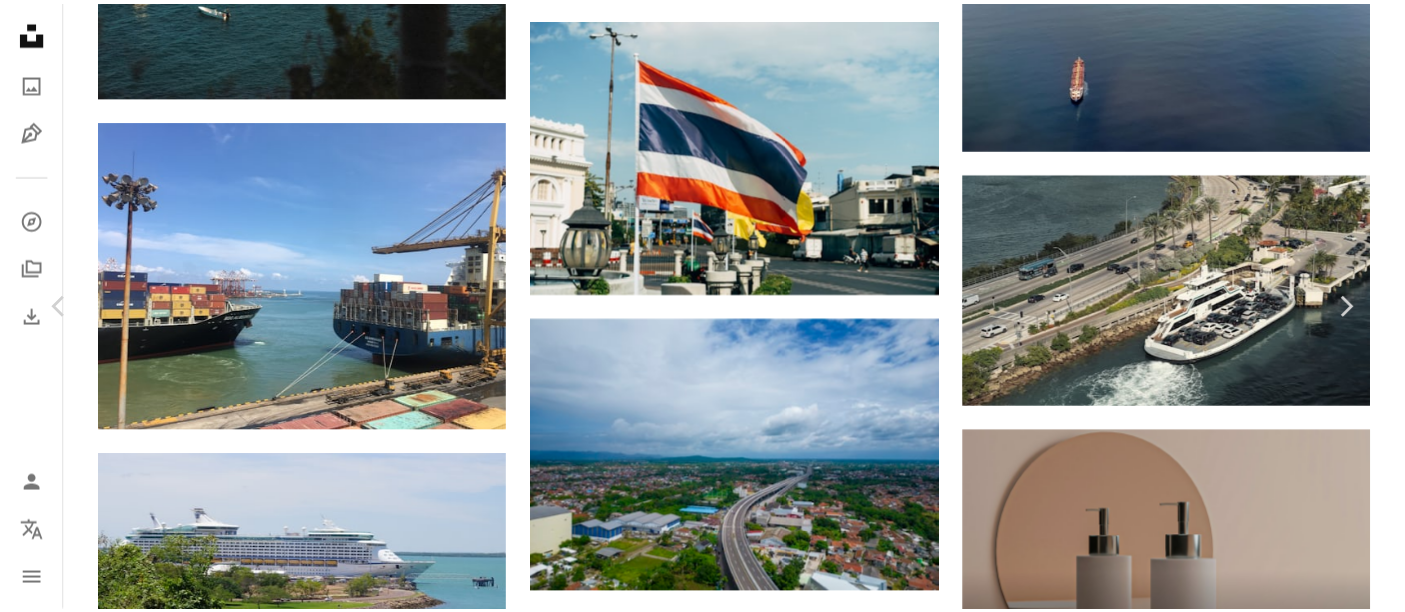 scroll, scrollTop: 444, scrollLeft: 0, axis: vertical 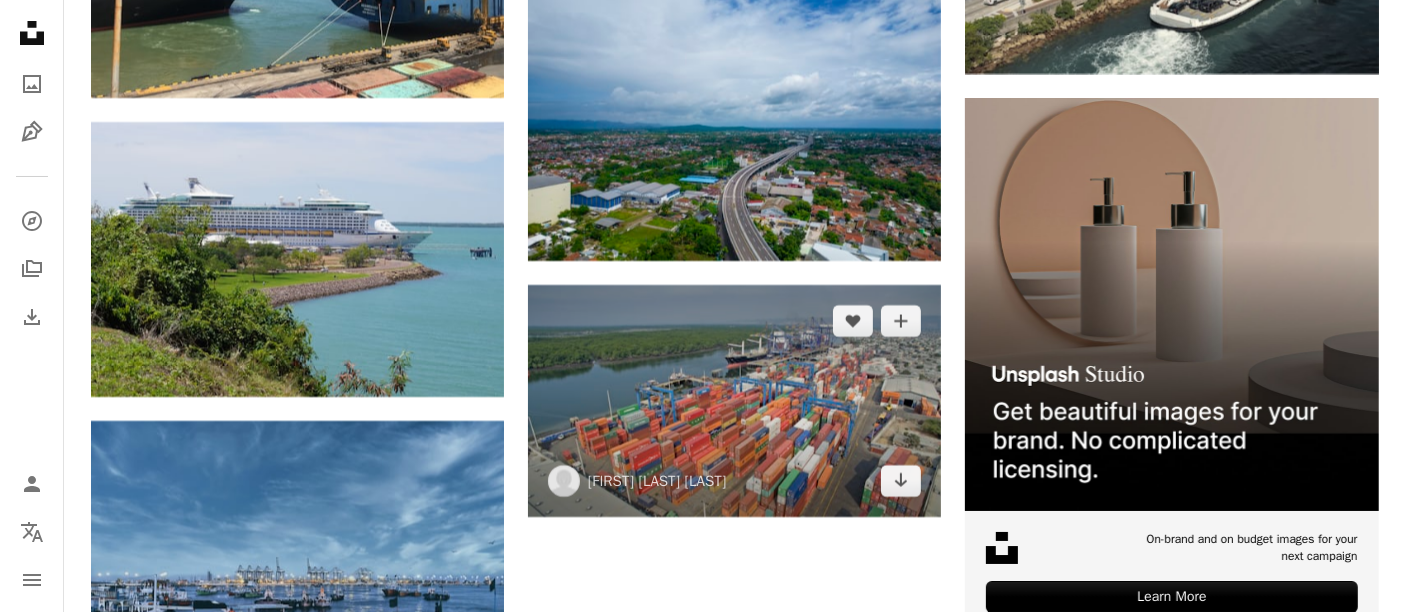 click at bounding box center (734, 401) 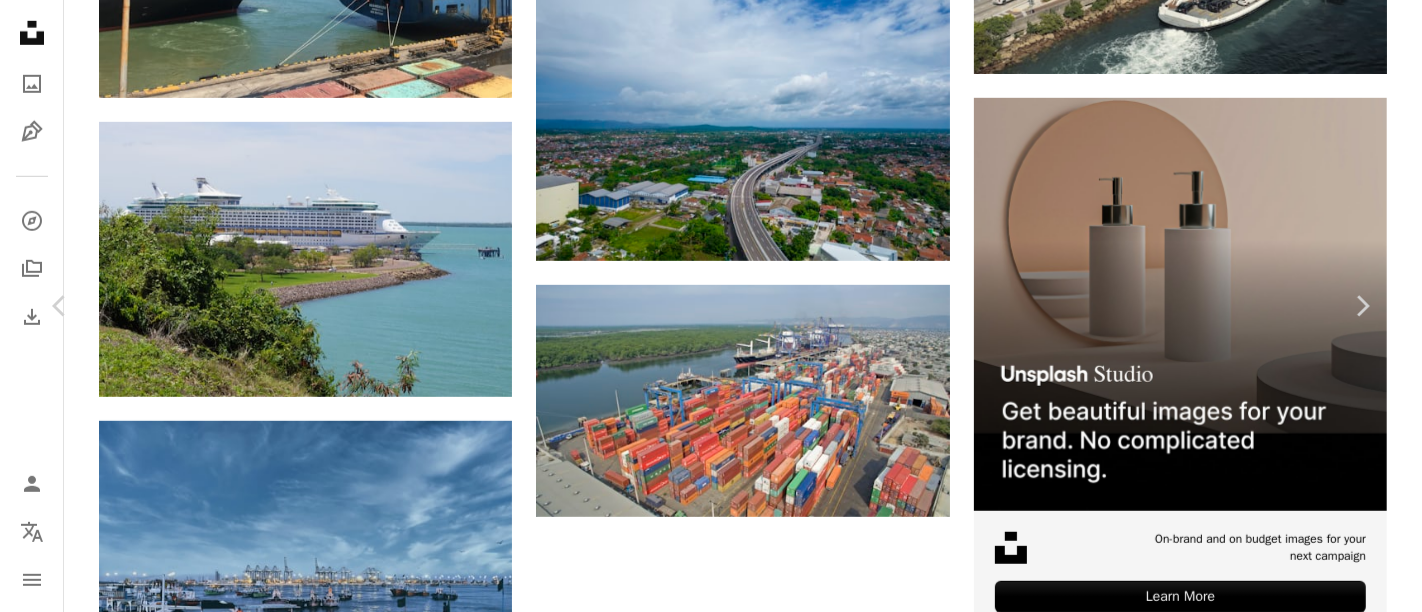 scroll, scrollTop: 444, scrollLeft: 0, axis: vertical 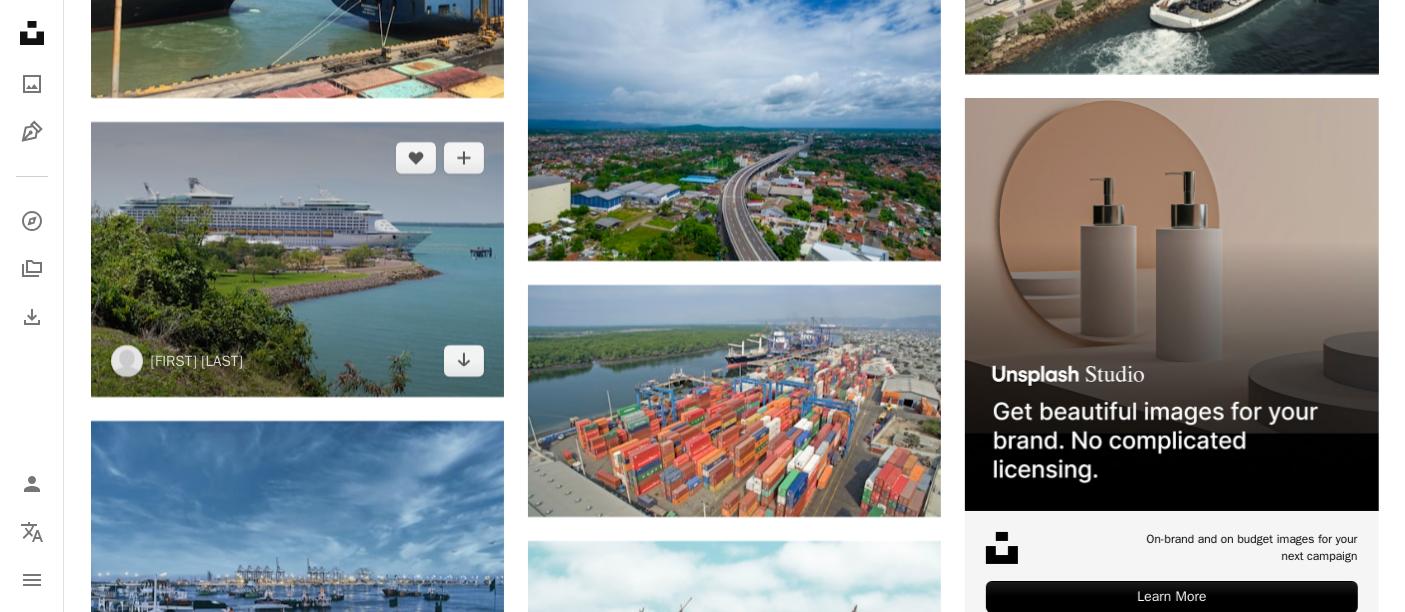 click at bounding box center [297, 259] 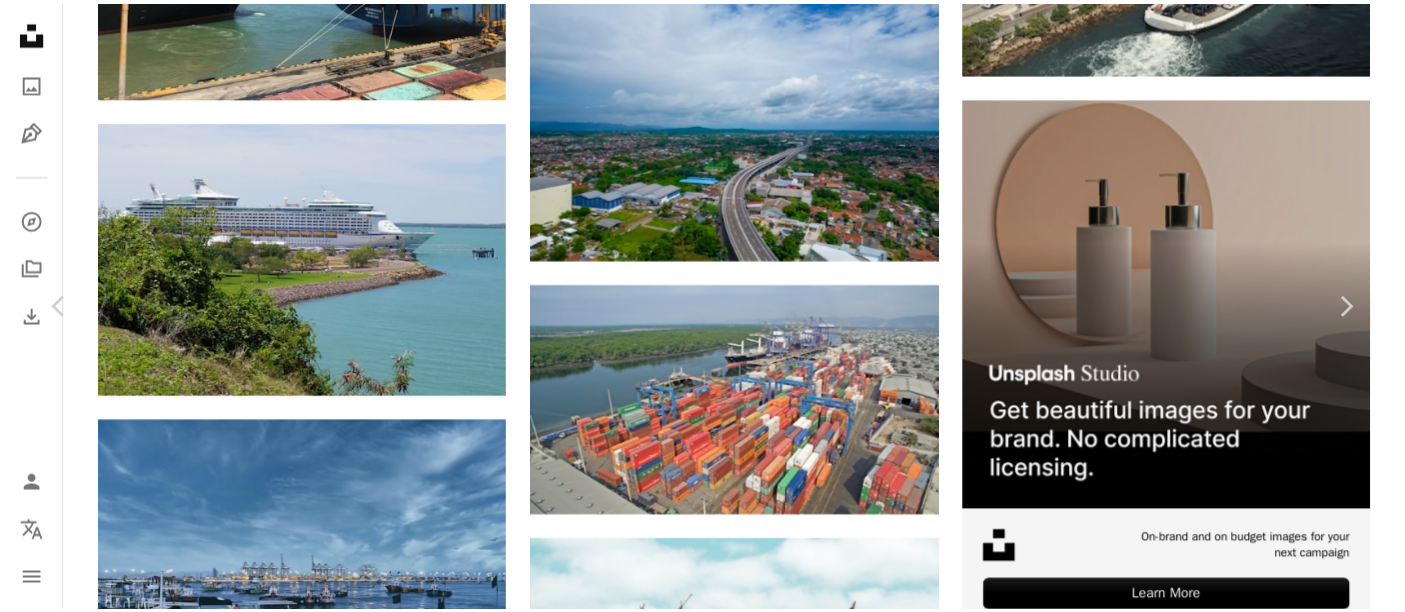 scroll, scrollTop: 333, scrollLeft: 0, axis: vertical 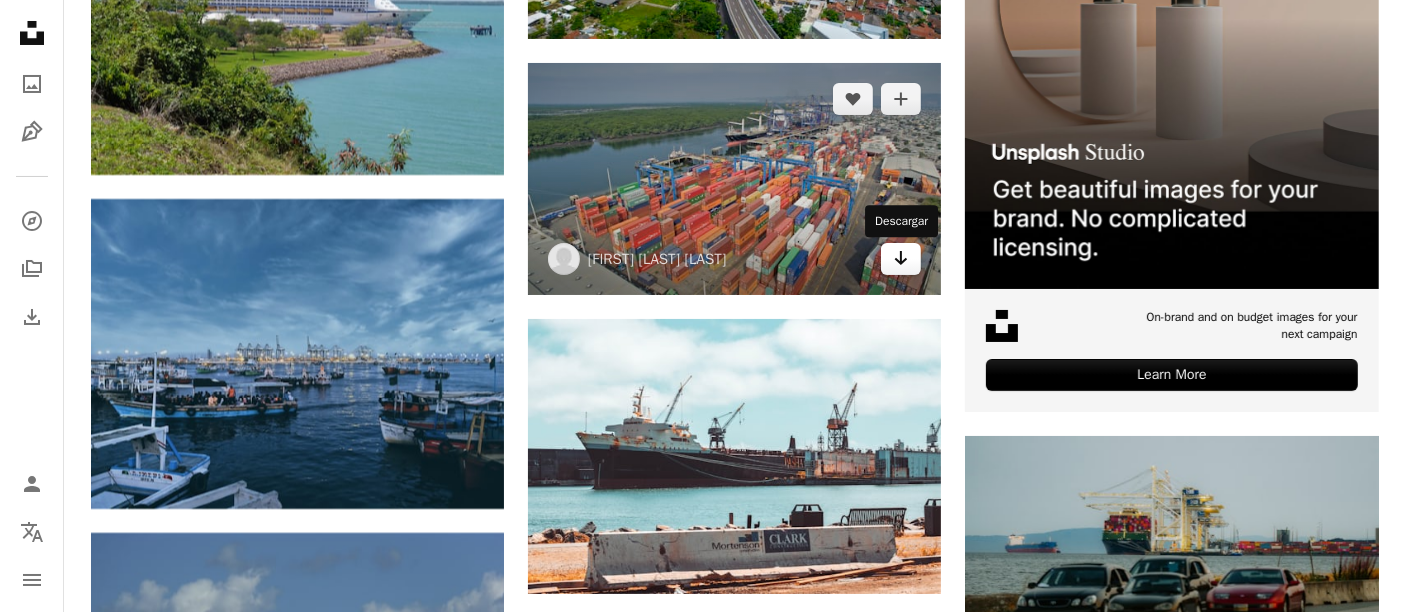click 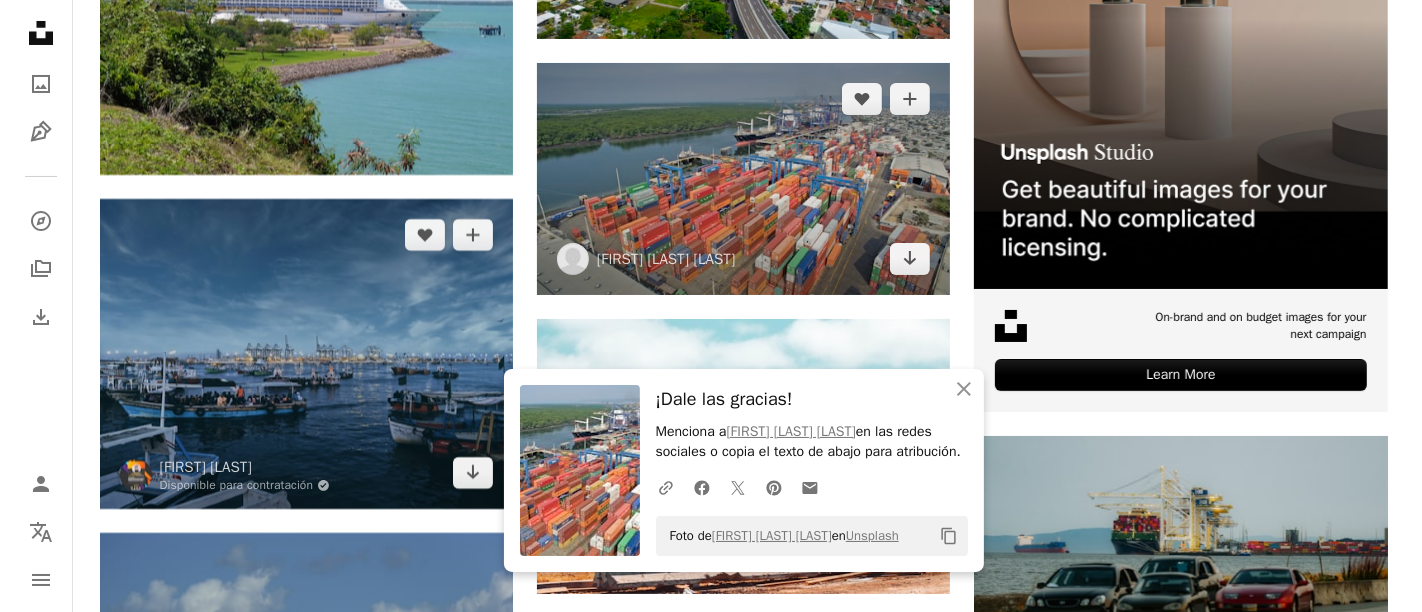 scroll, scrollTop: 8000, scrollLeft: 0, axis: vertical 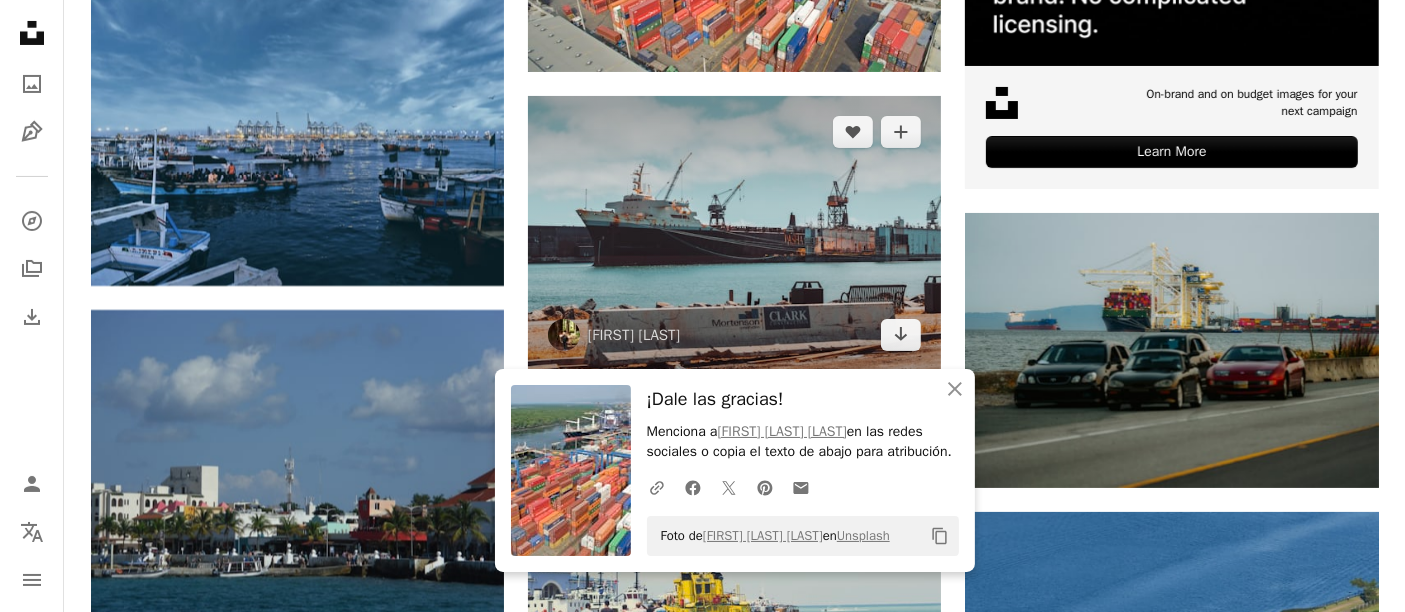 click at bounding box center (734, 233) 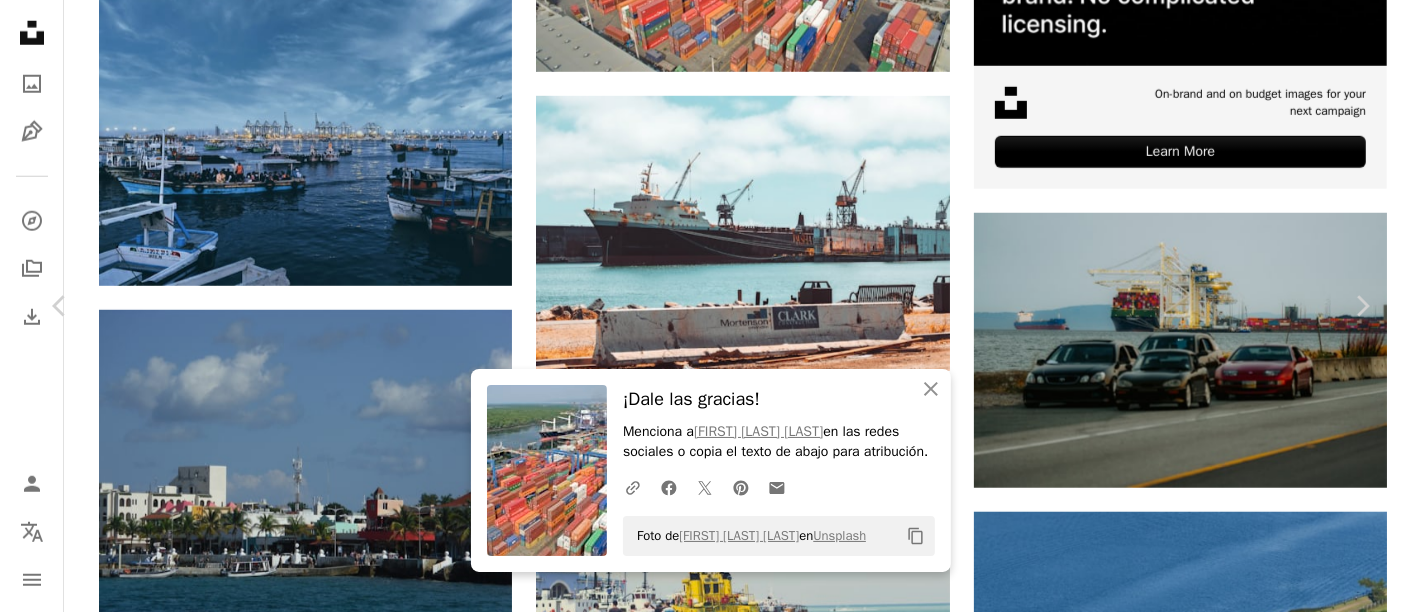 scroll, scrollTop: 333, scrollLeft: 0, axis: vertical 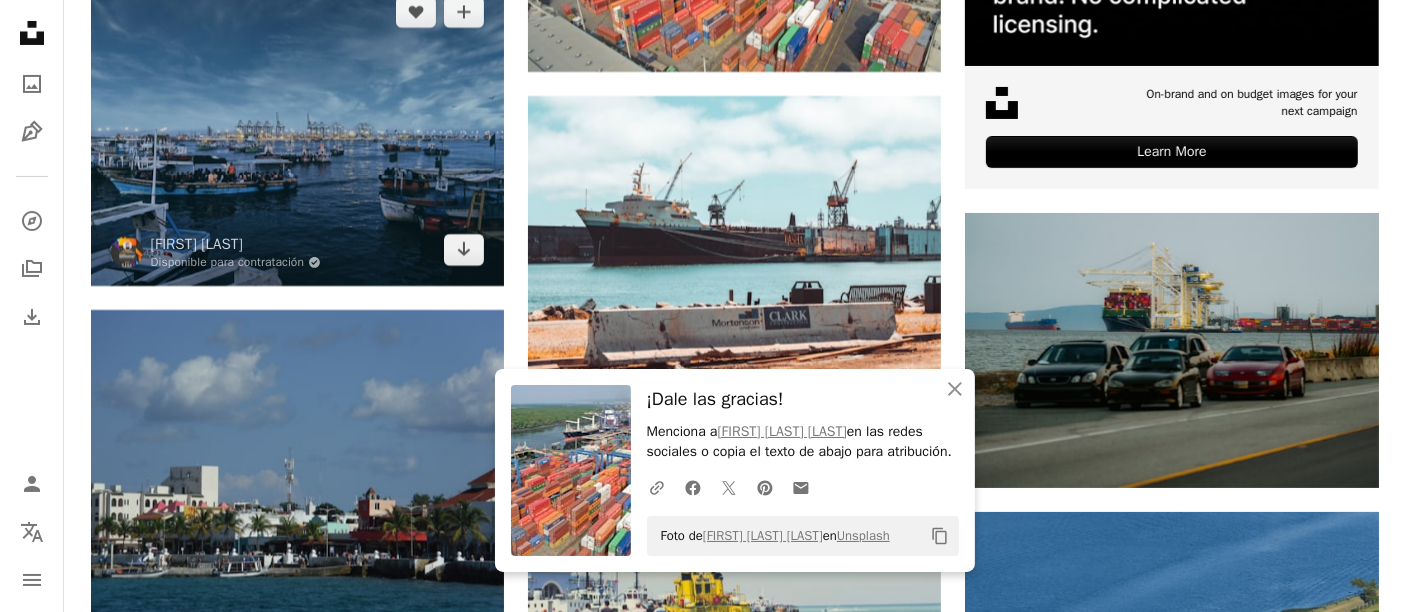 click at bounding box center (297, 131) 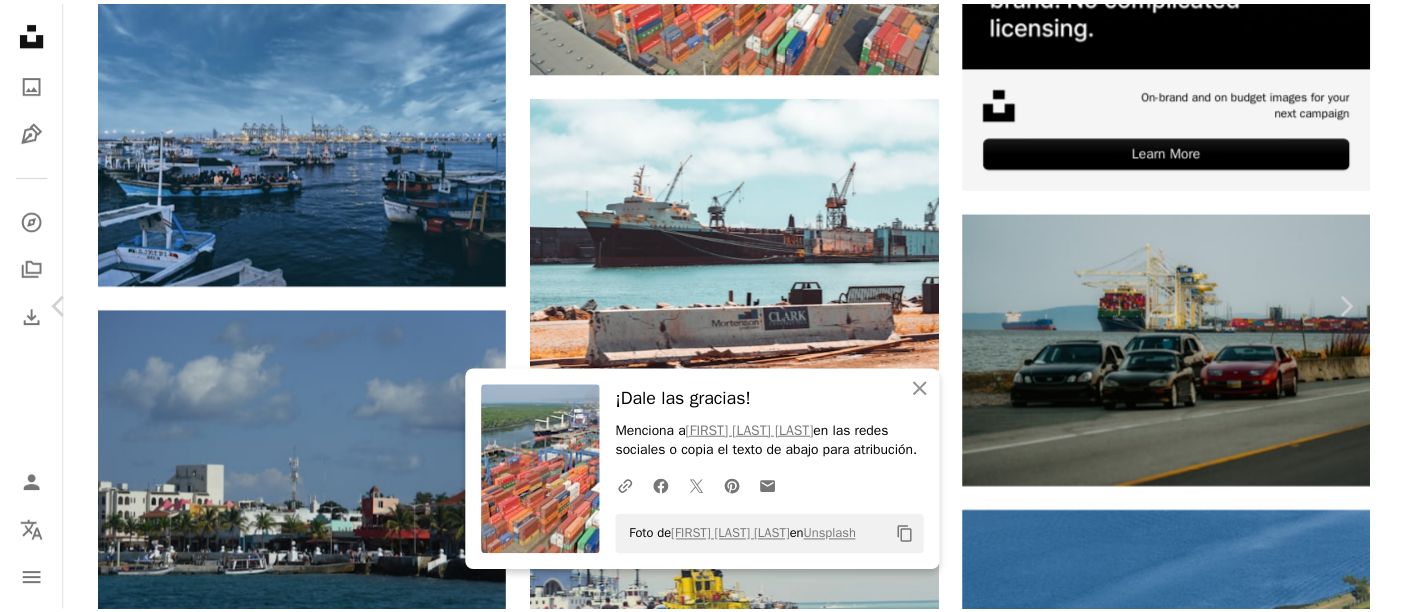 scroll, scrollTop: 333, scrollLeft: 0, axis: vertical 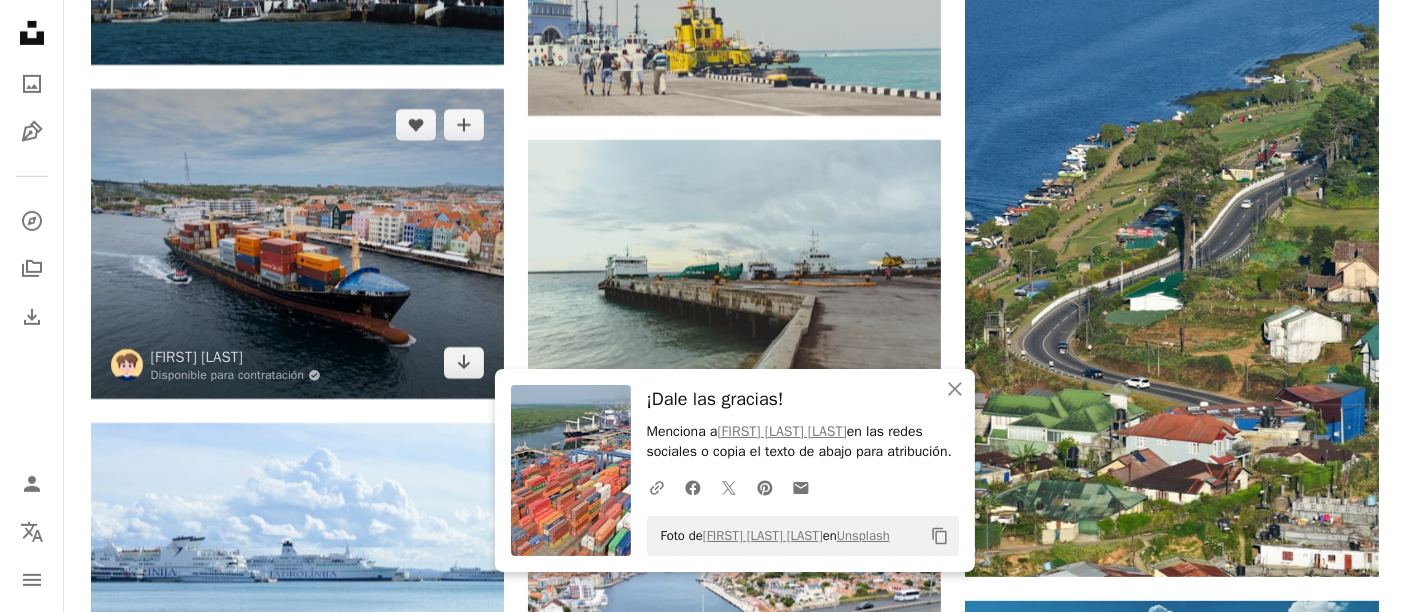 click at bounding box center (297, 244) 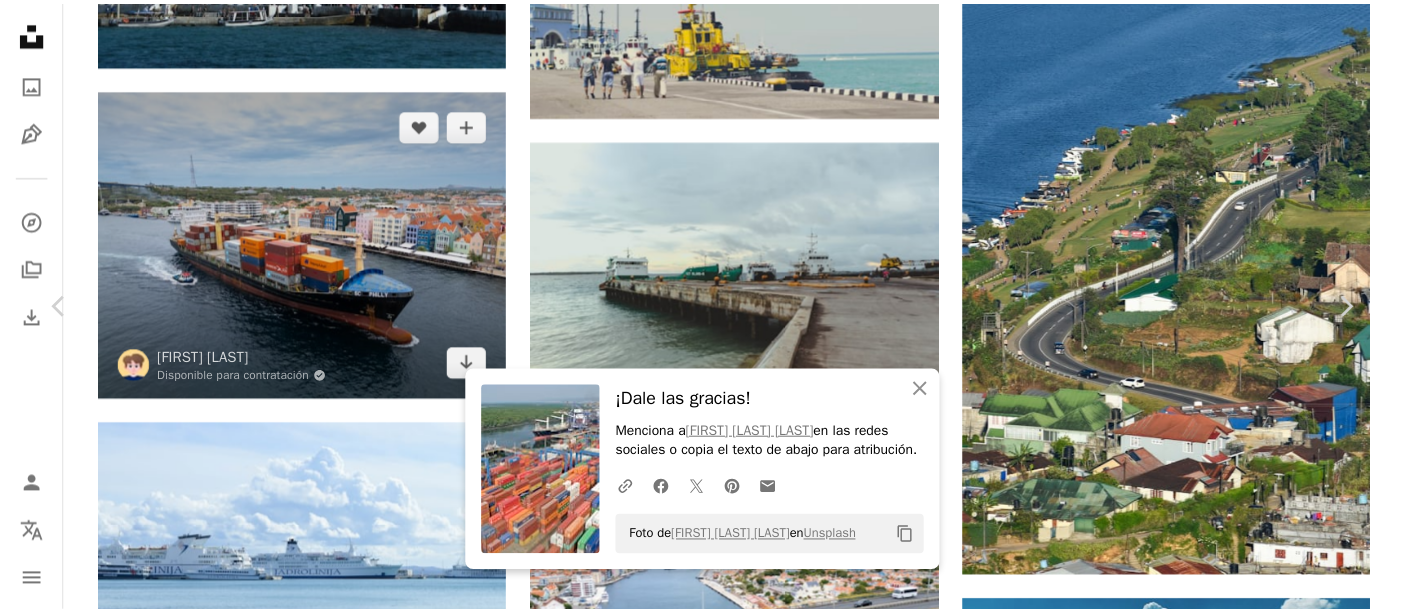 scroll, scrollTop: 222, scrollLeft: 0, axis: vertical 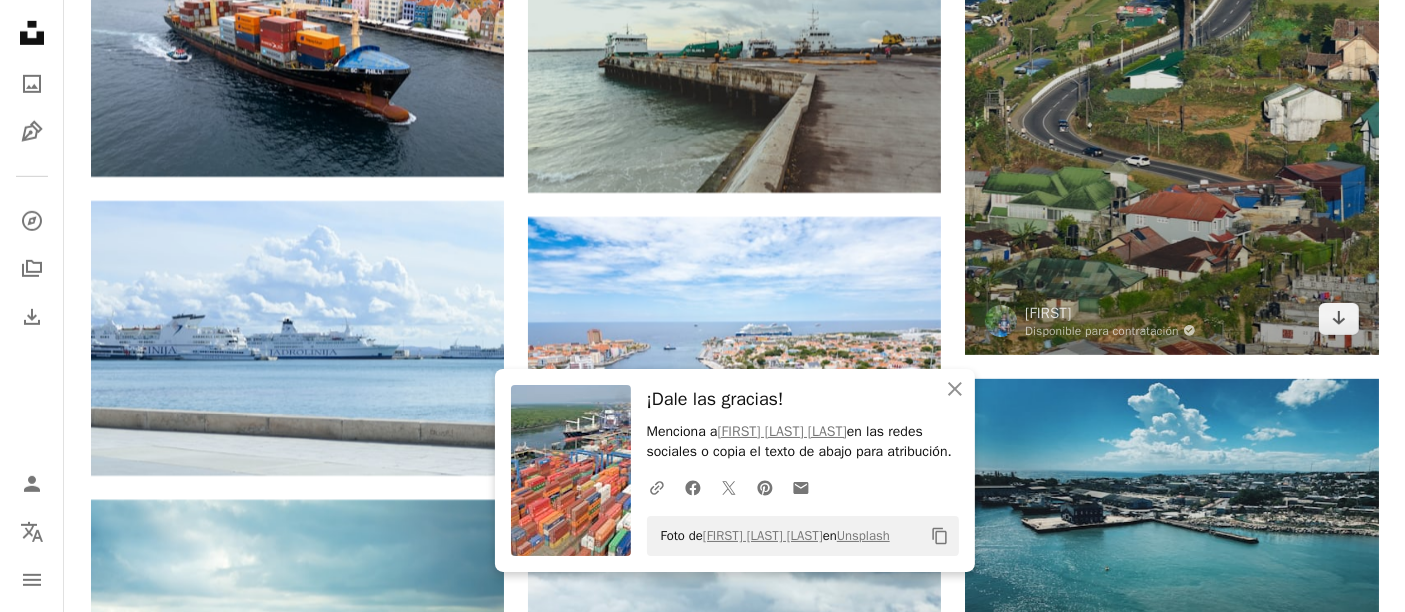 click at bounding box center (1171, 45) 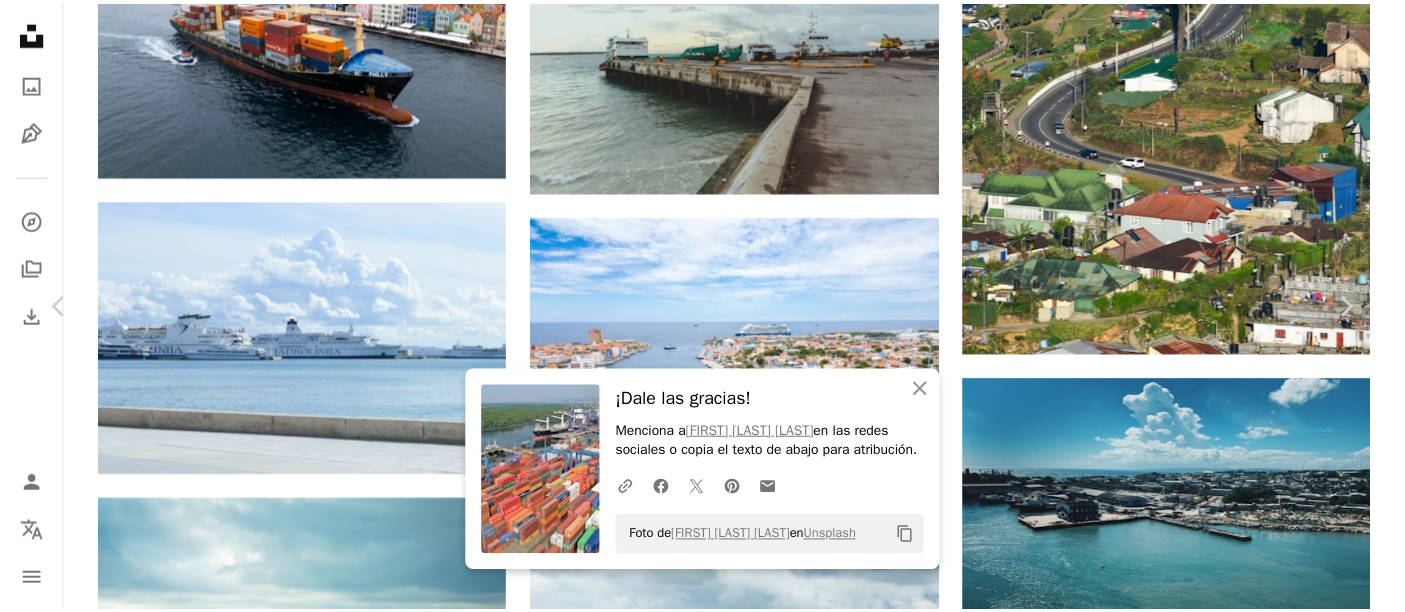 scroll, scrollTop: 333, scrollLeft: 0, axis: vertical 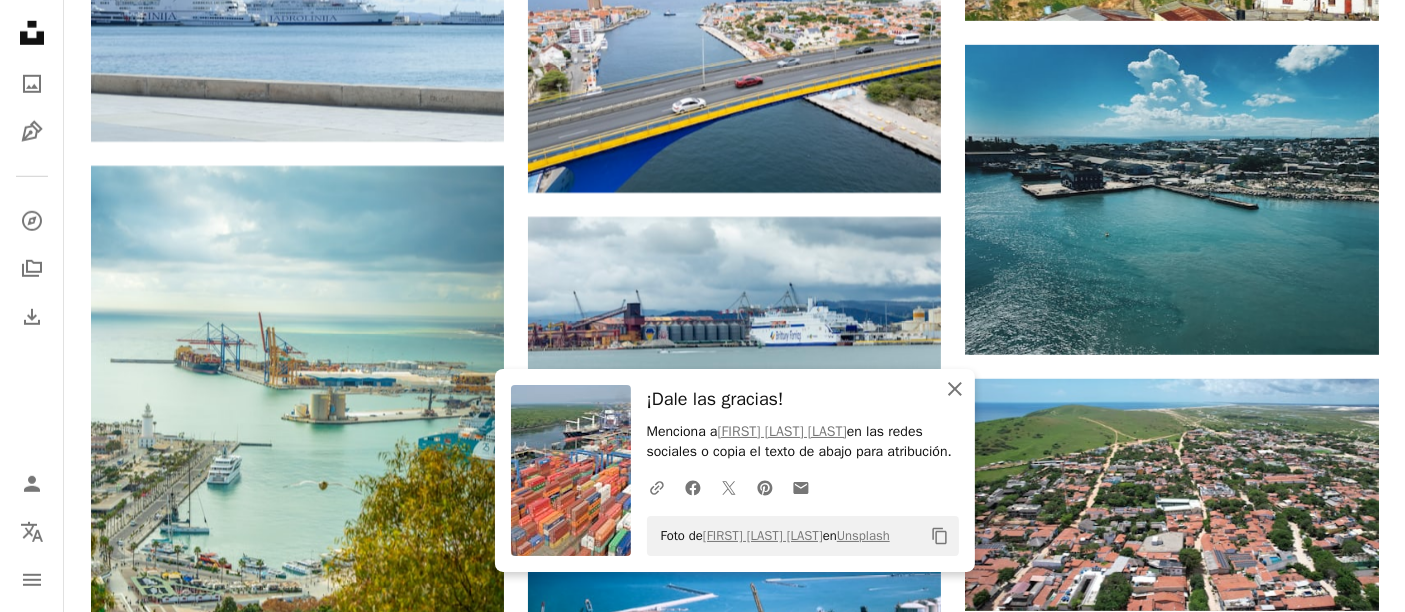 click 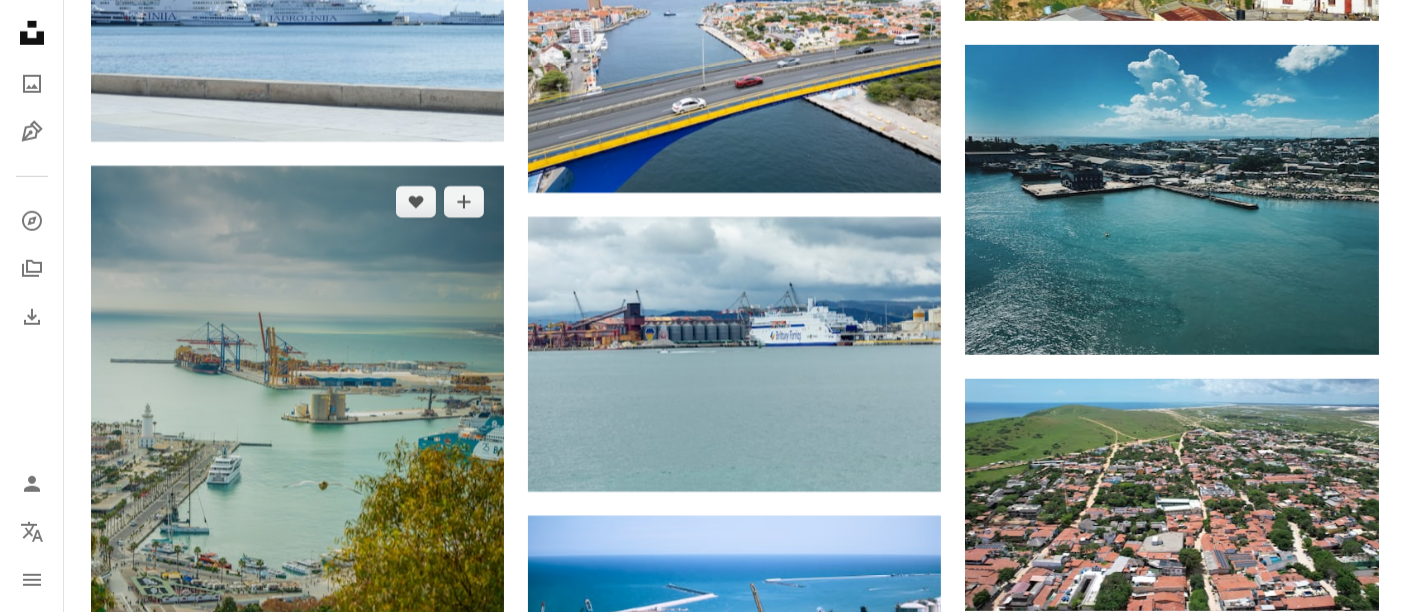 click at bounding box center (297, 476) 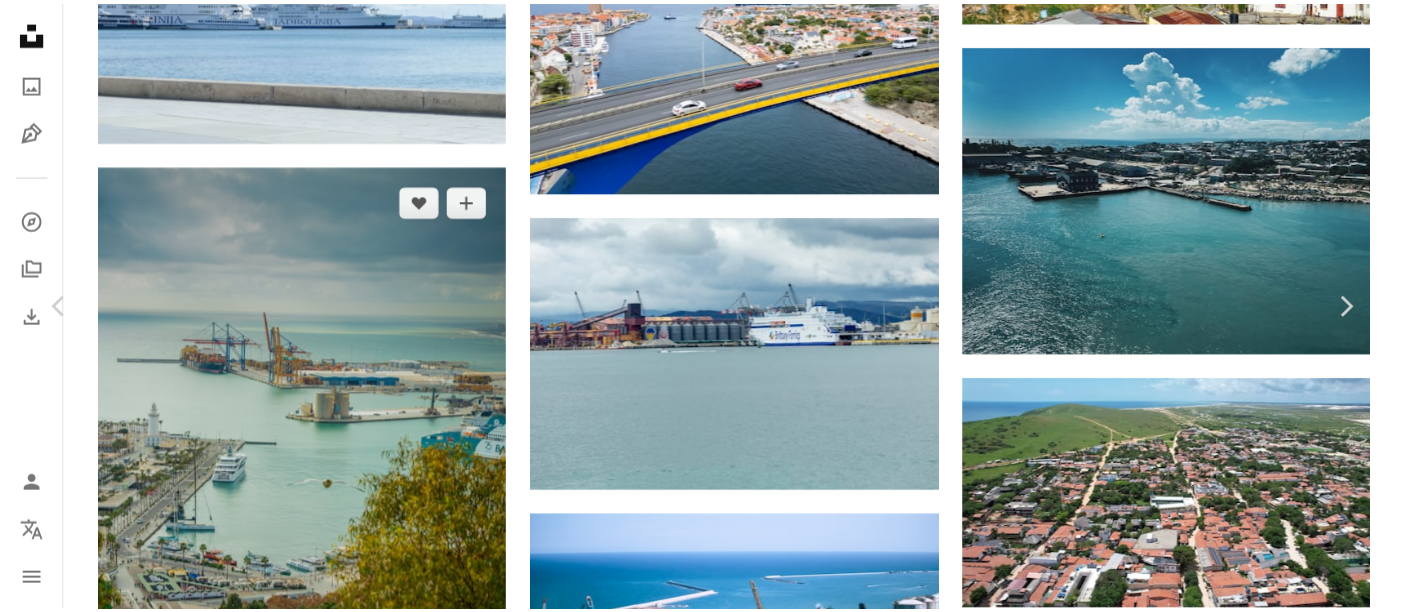 scroll, scrollTop: 444, scrollLeft: 0, axis: vertical 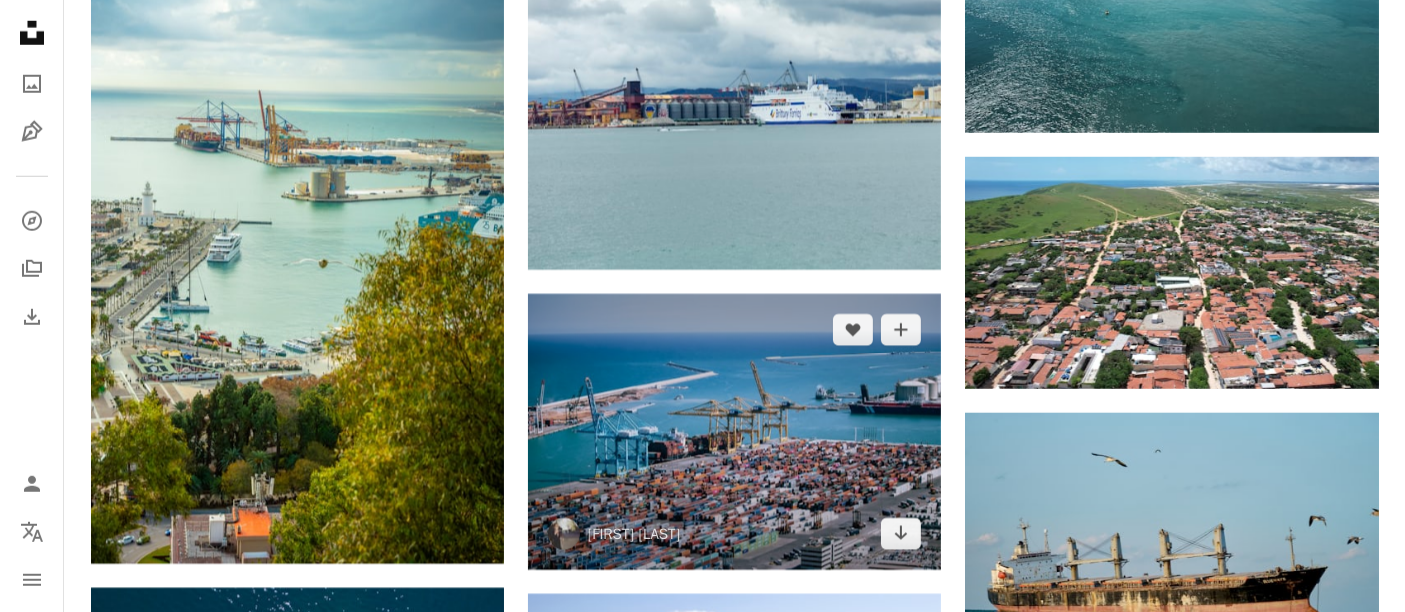 click at bounding box center [734, 431] 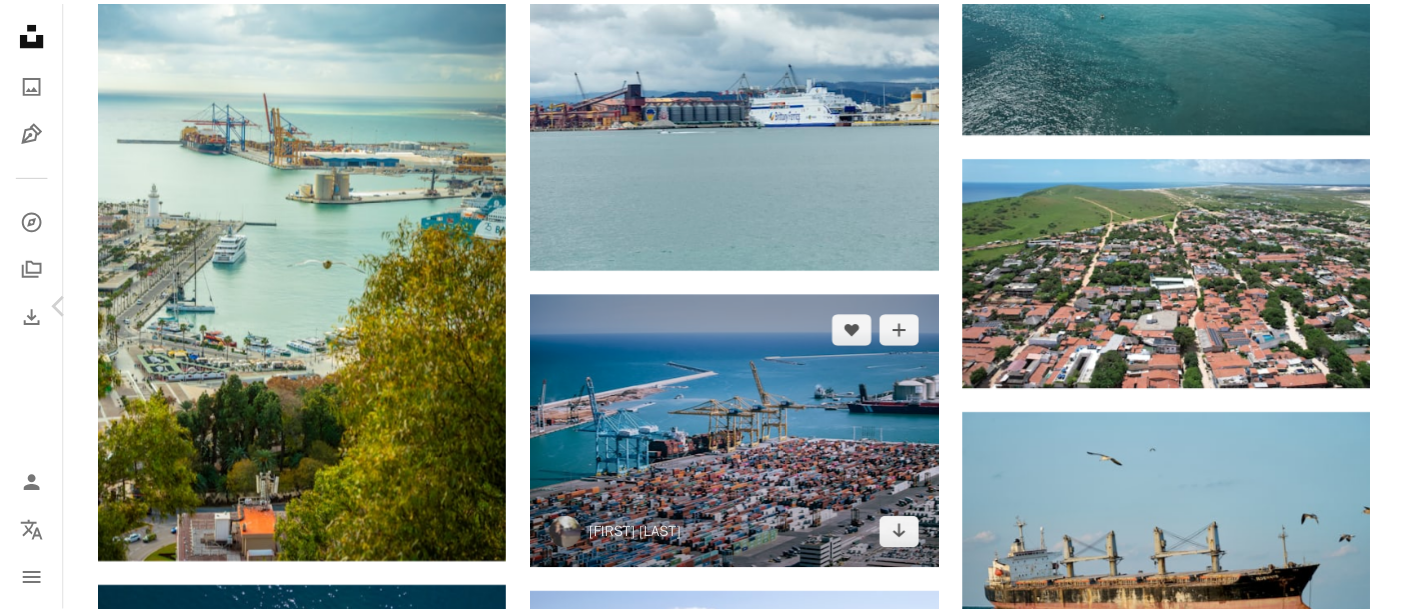 scroll, scrollTop: 444, scrollLeft: 0, axis: vertical 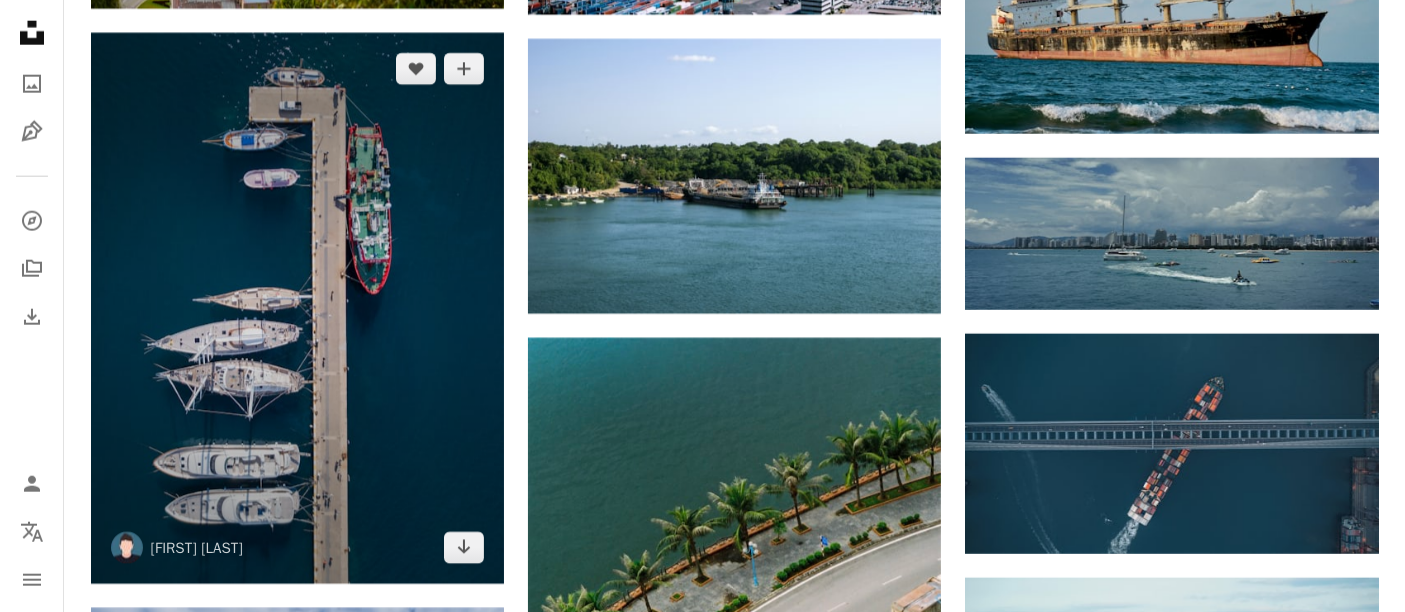 click at bounding box center (297, 308) 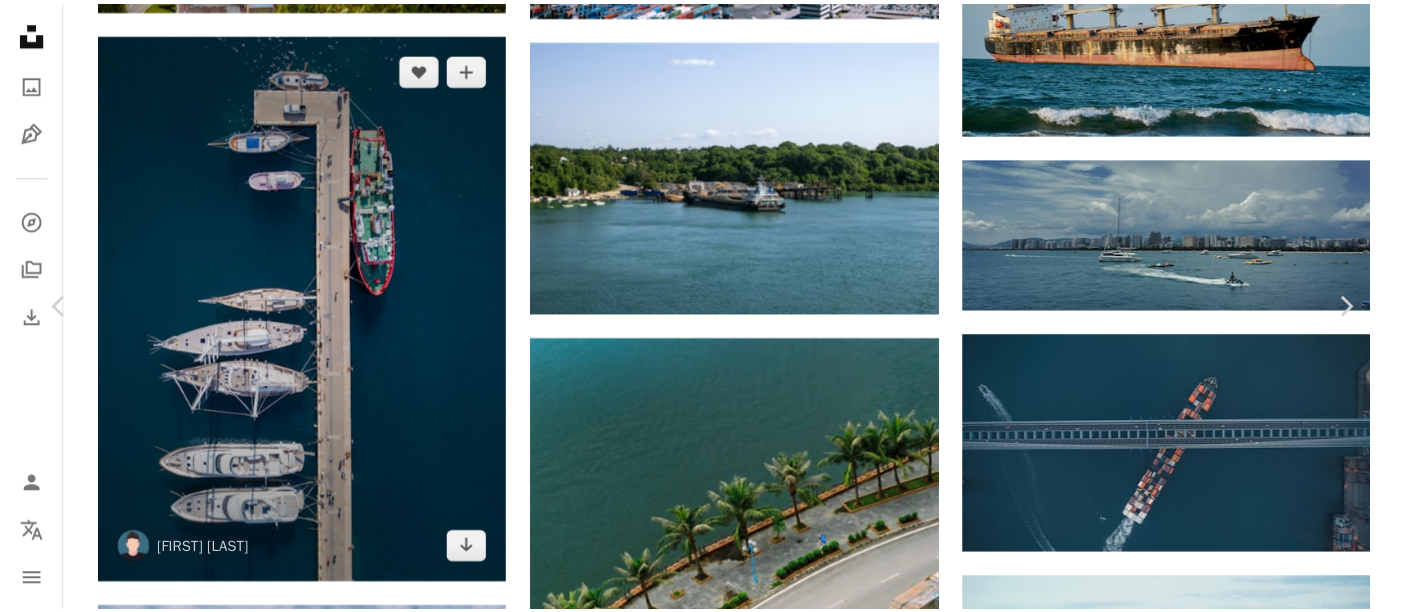 scroll, scrollTop: 555, scrollLeft: 0, axis: vertical 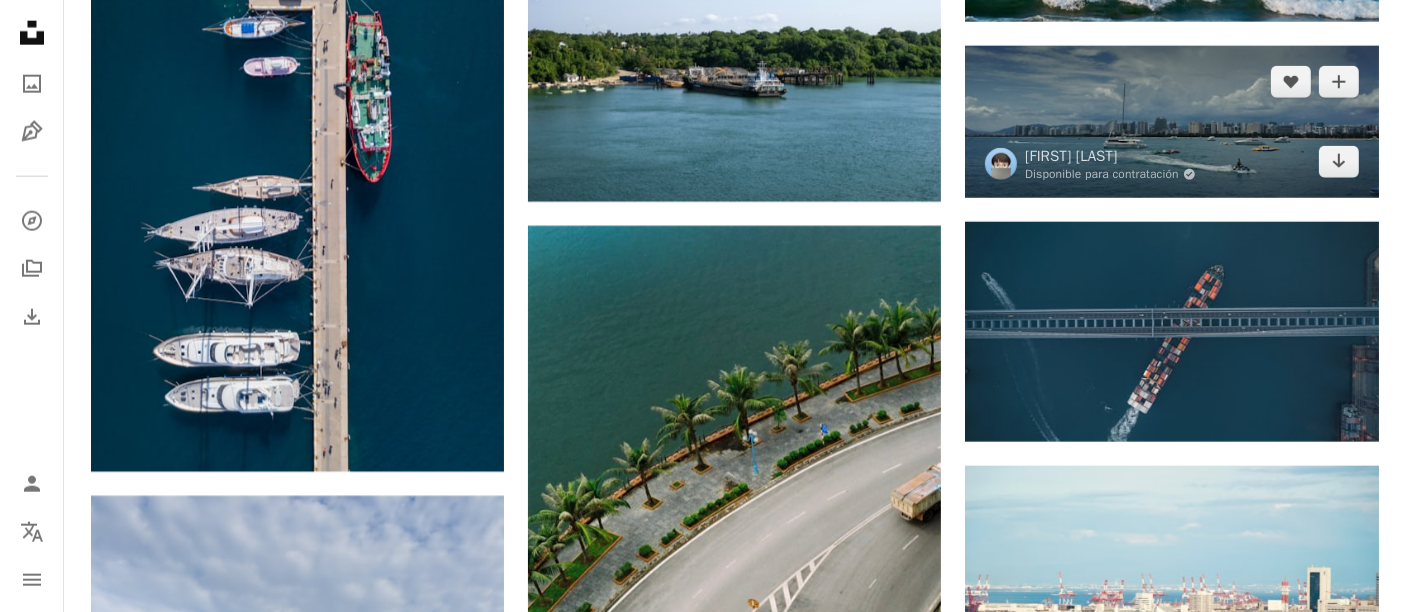 click at bounding box center (1171, 122) 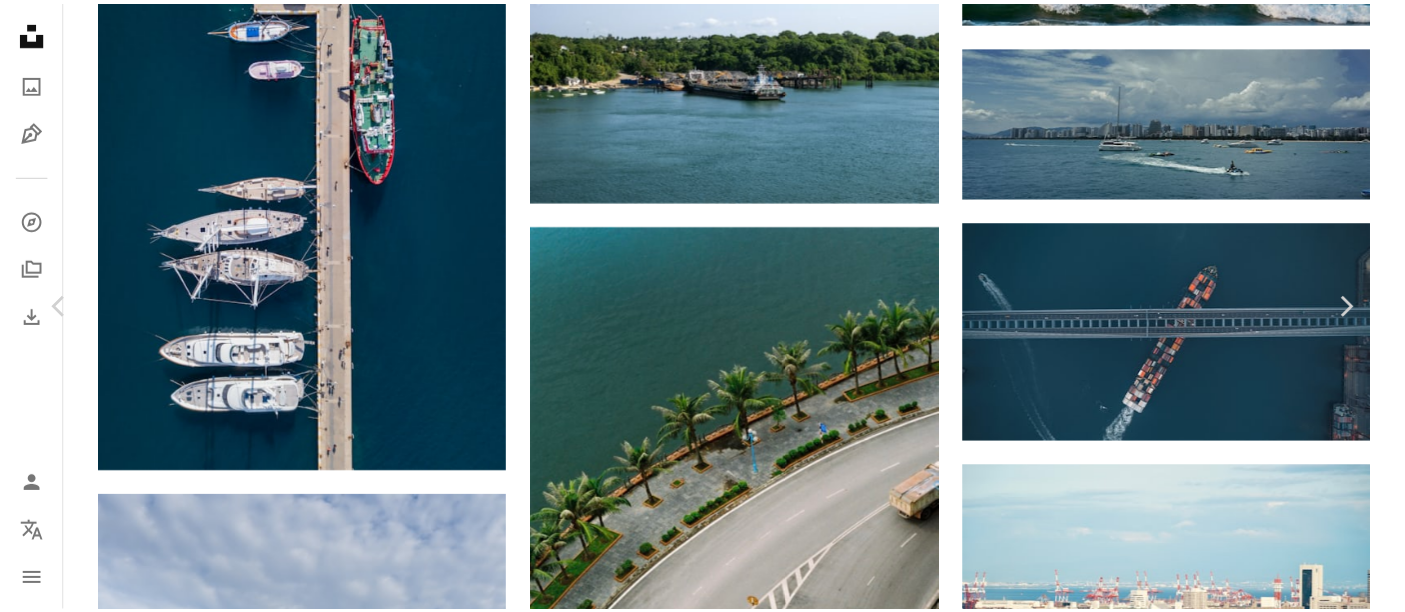 scroll, scrollTop: 333, scrollLeft: 0, axis: vertical 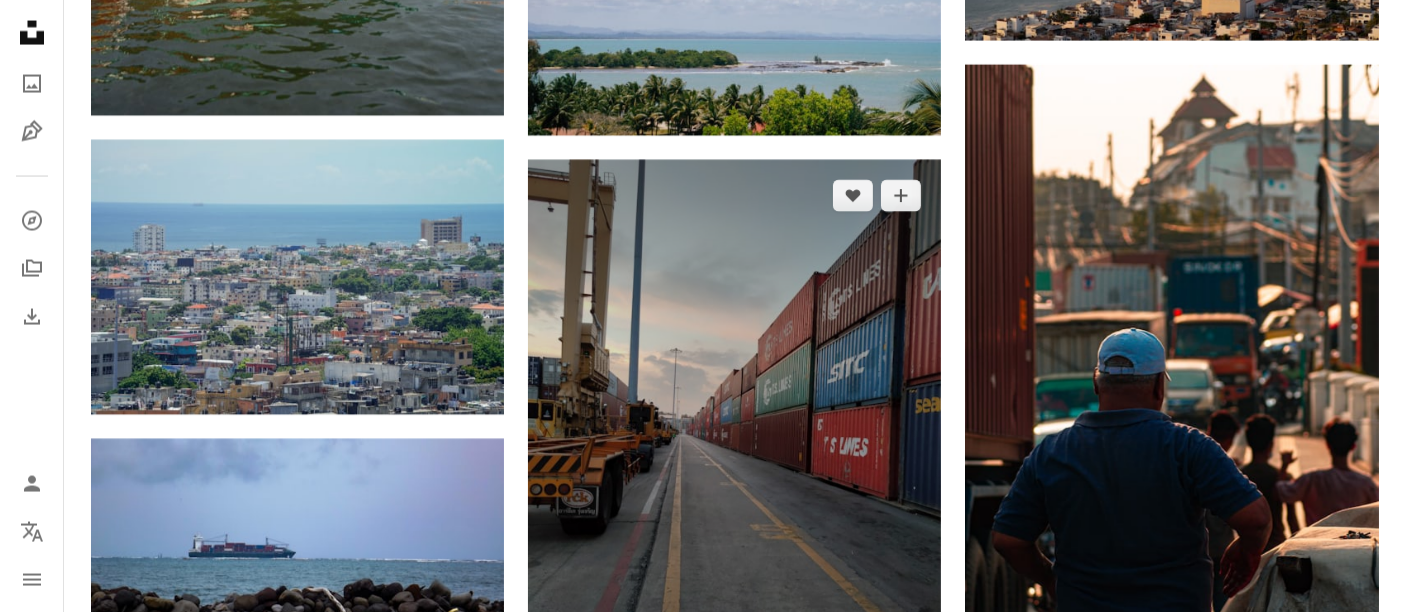 click at bounding box center [734, 435] 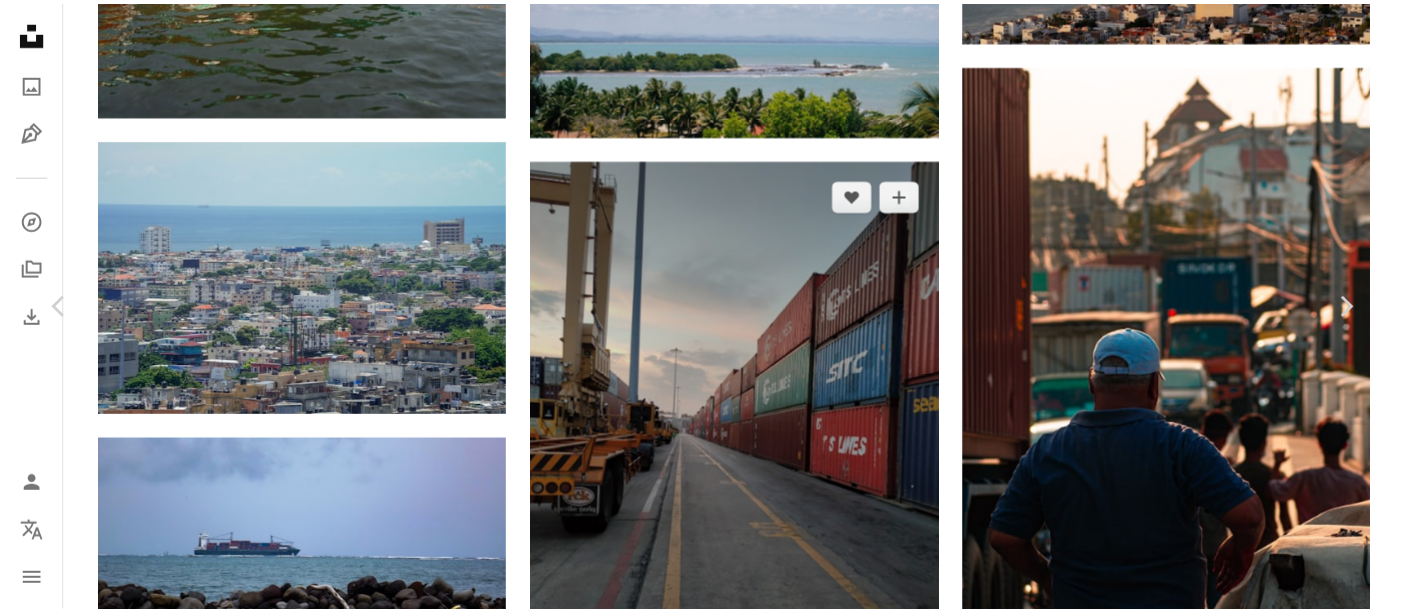 scroll, scrollTop: 444, scrollLeft: 0, axis: vertical 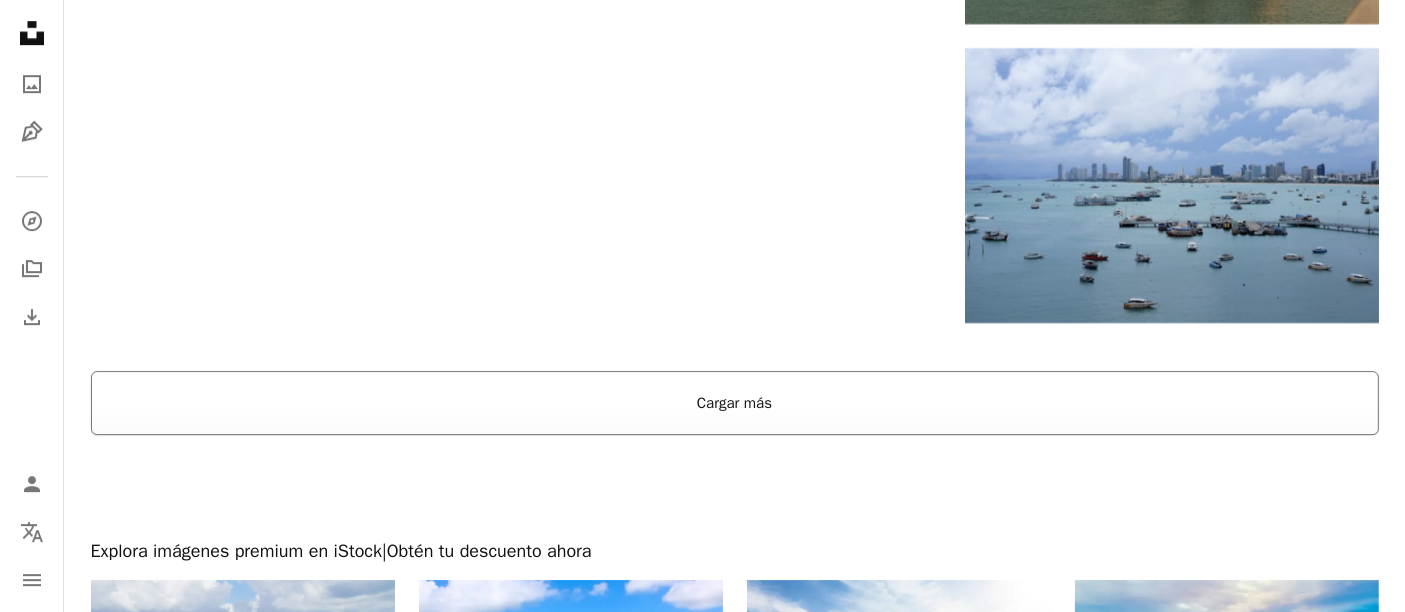 click on "Cargar más" at bounding box center (735, 403) 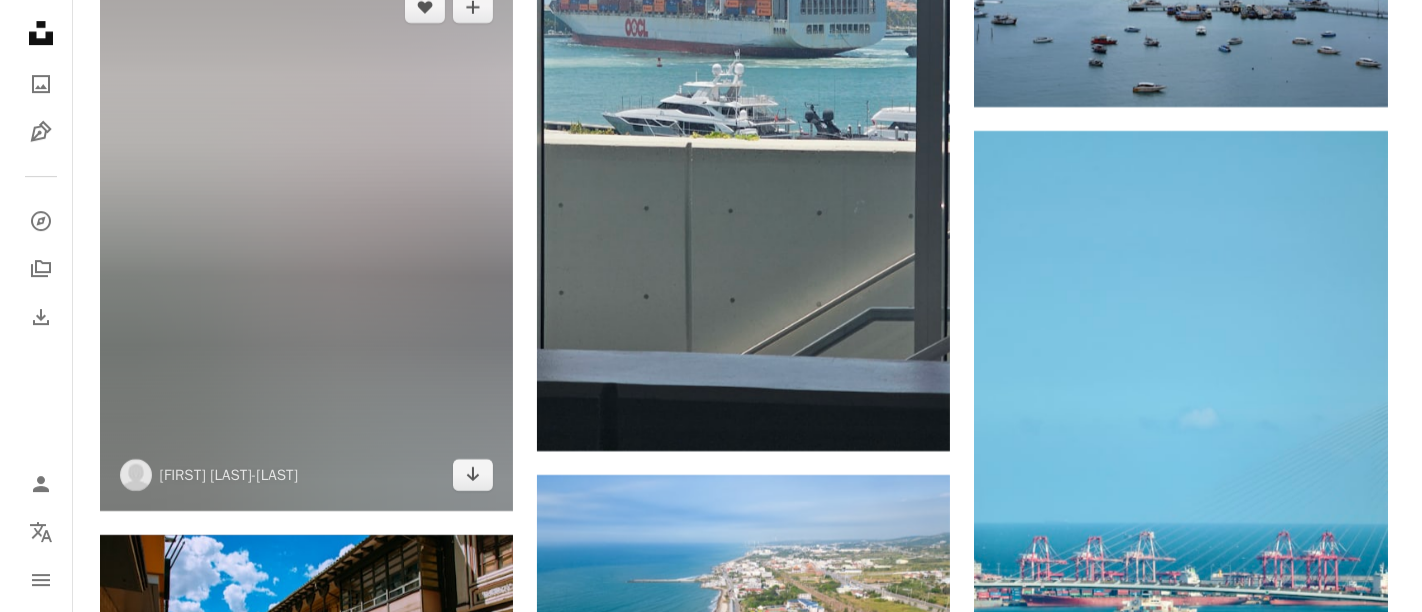 scroll, scrollTop: 14222, scrollLeft: 0, axis: vertical 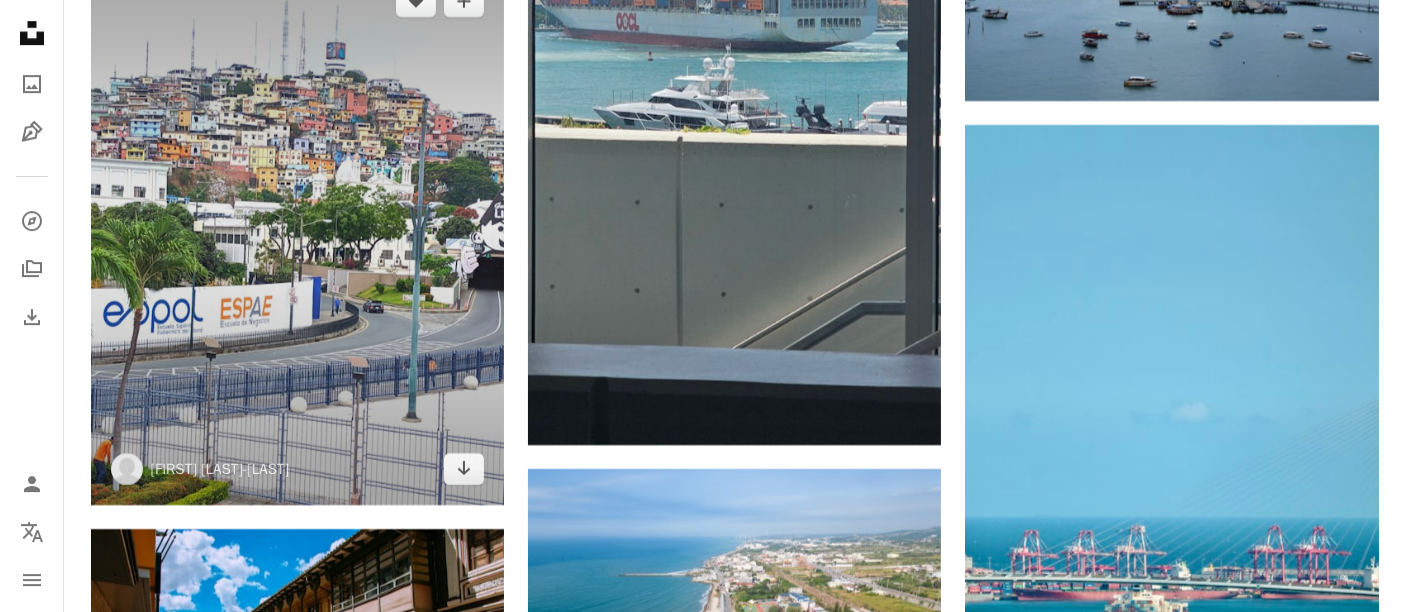 click at bounding box center (297, 235) 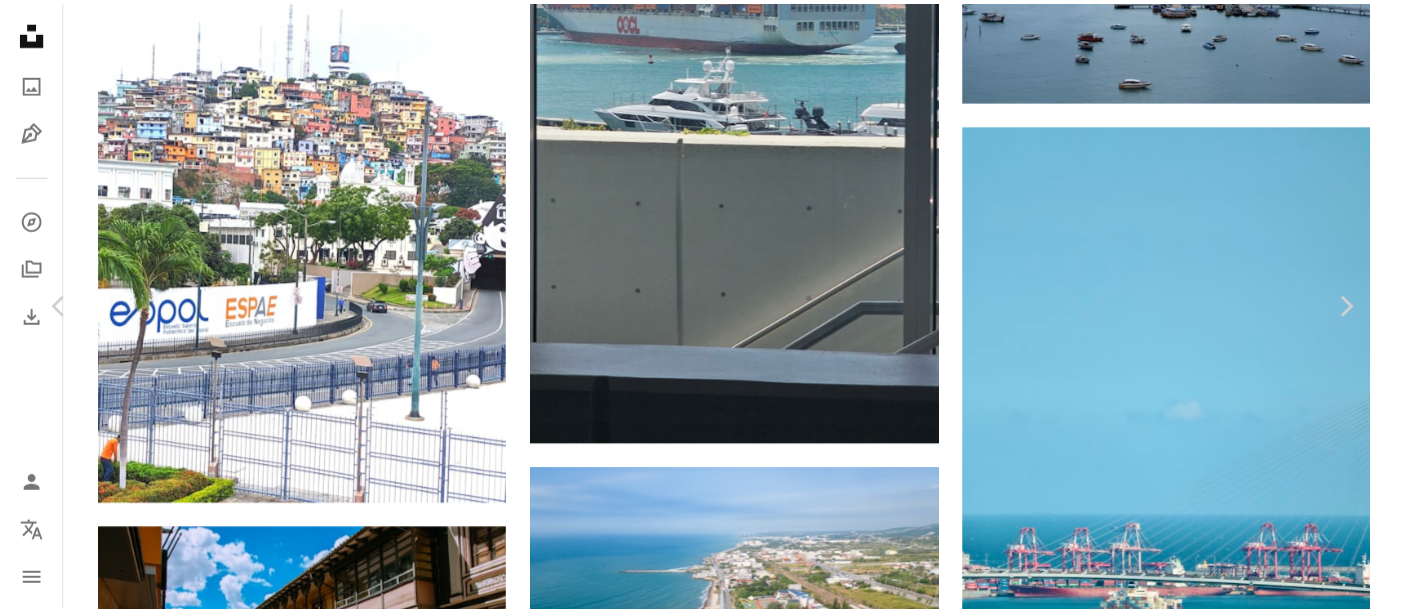 scroll, scrollTop: 0, scrollLeft: 0, axis: both 